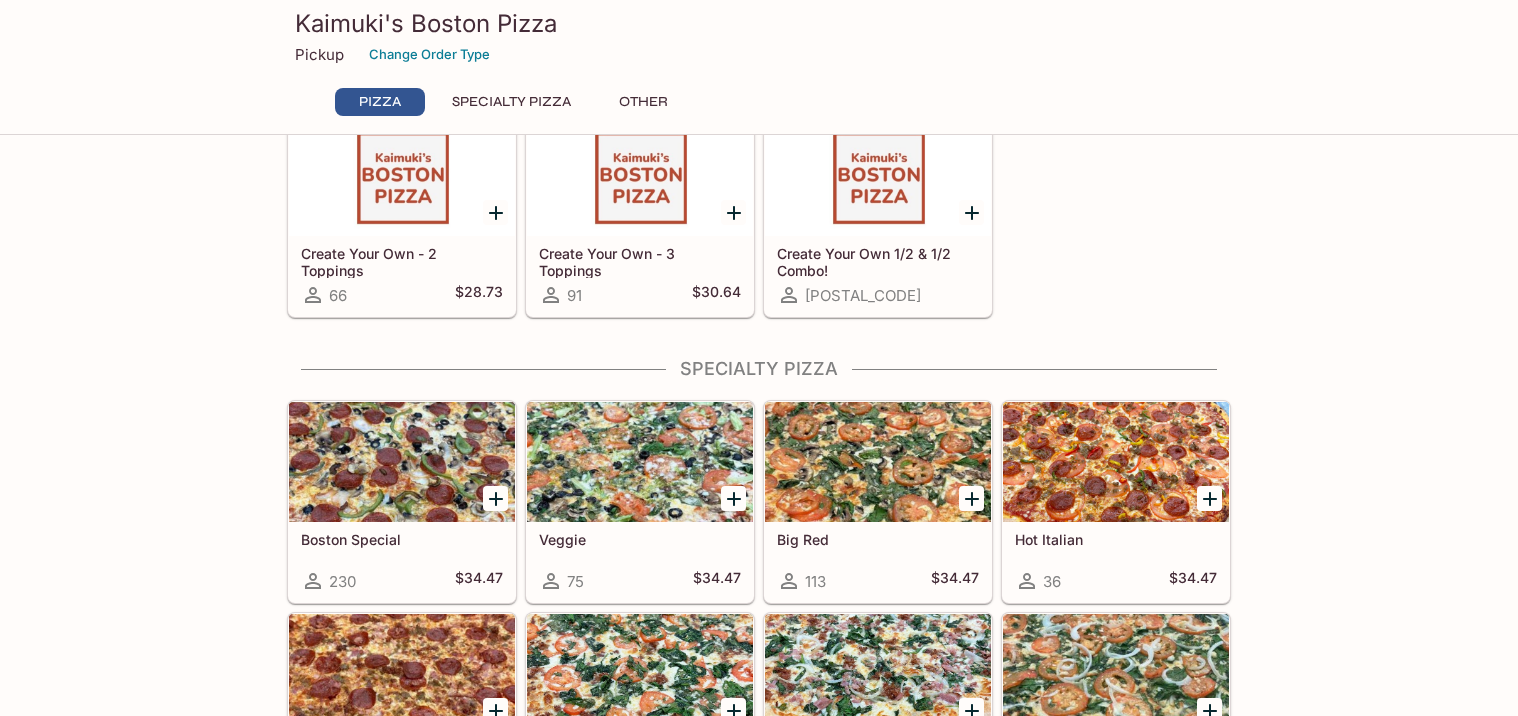 scroll, scrollTop: 616, scrollLeft: 0, axis: vertical 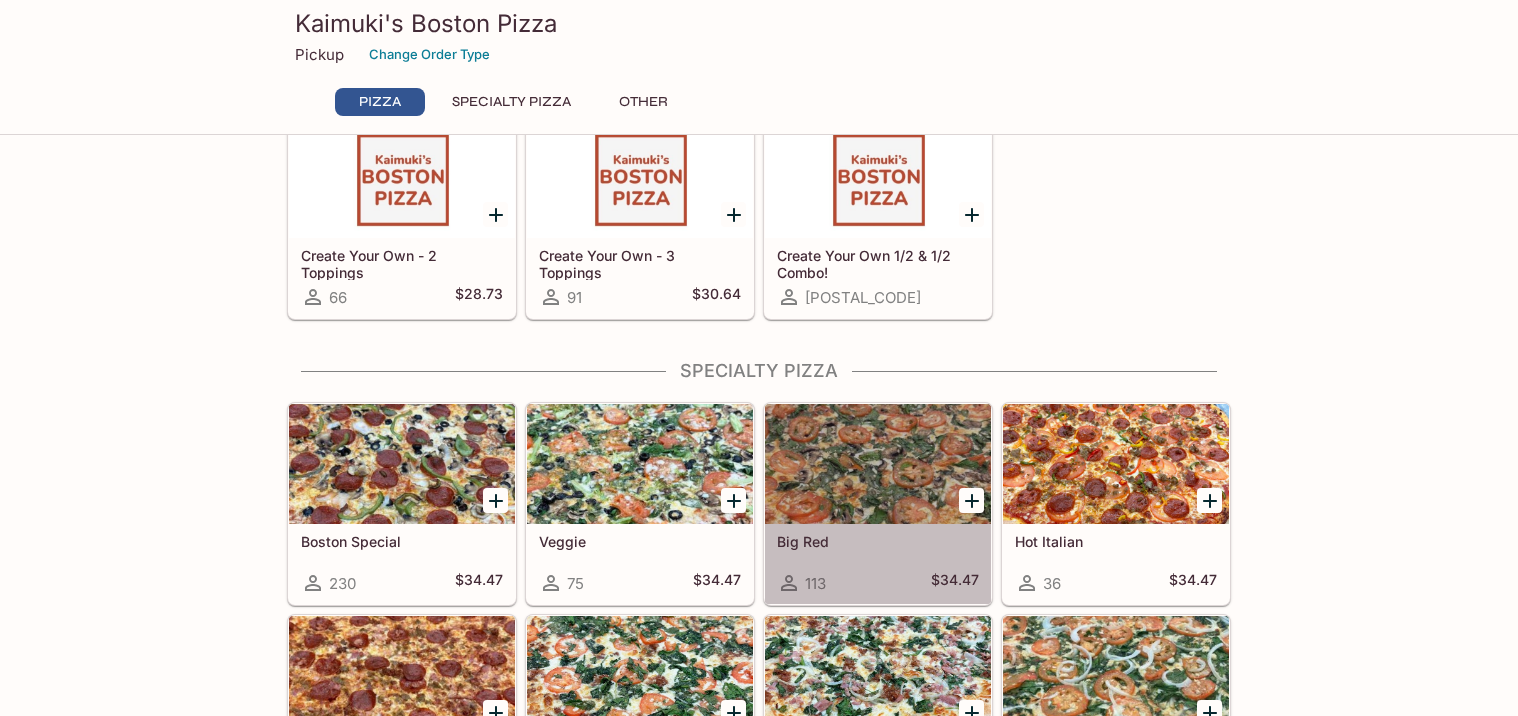 click at bounding box center (878, 464) 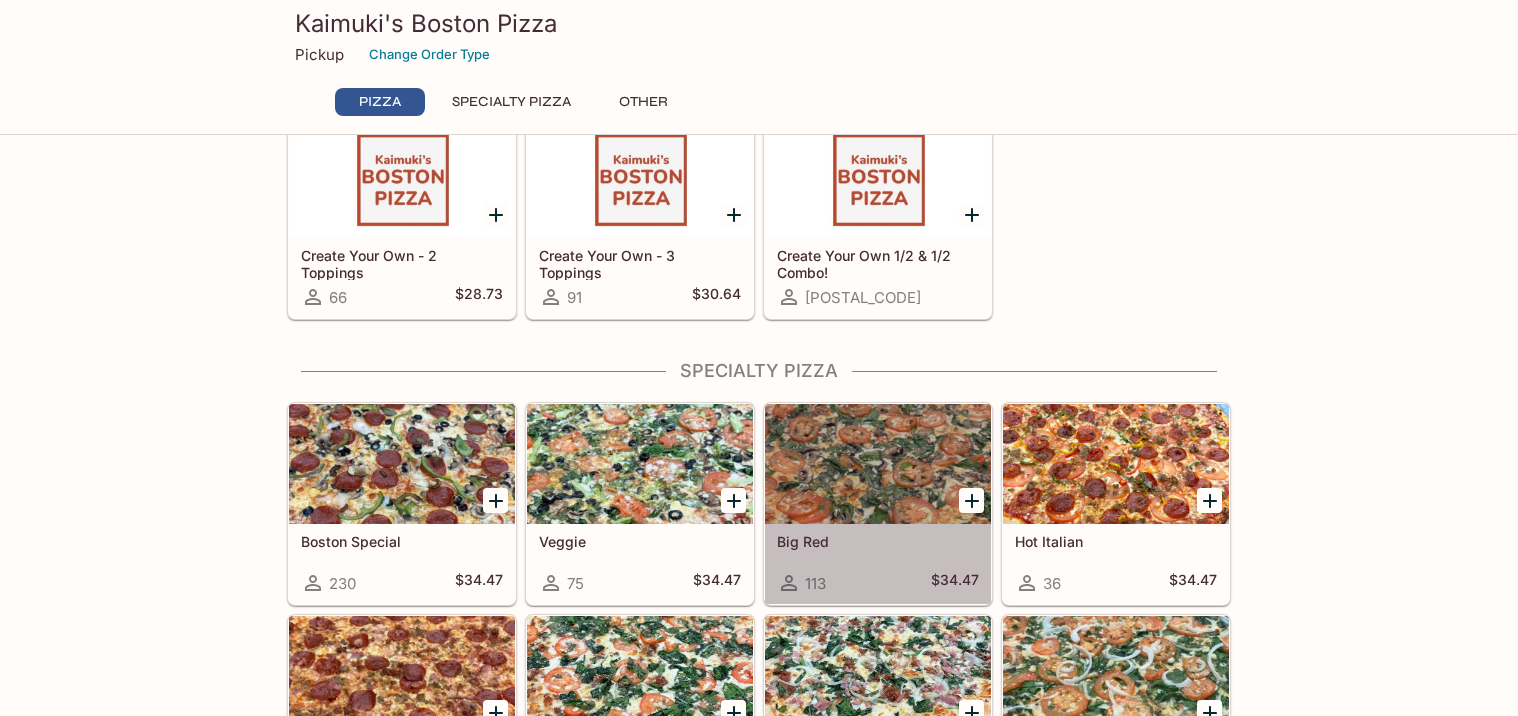 scroll, scrollTop: 0, scrollLeft: 0, axis: both 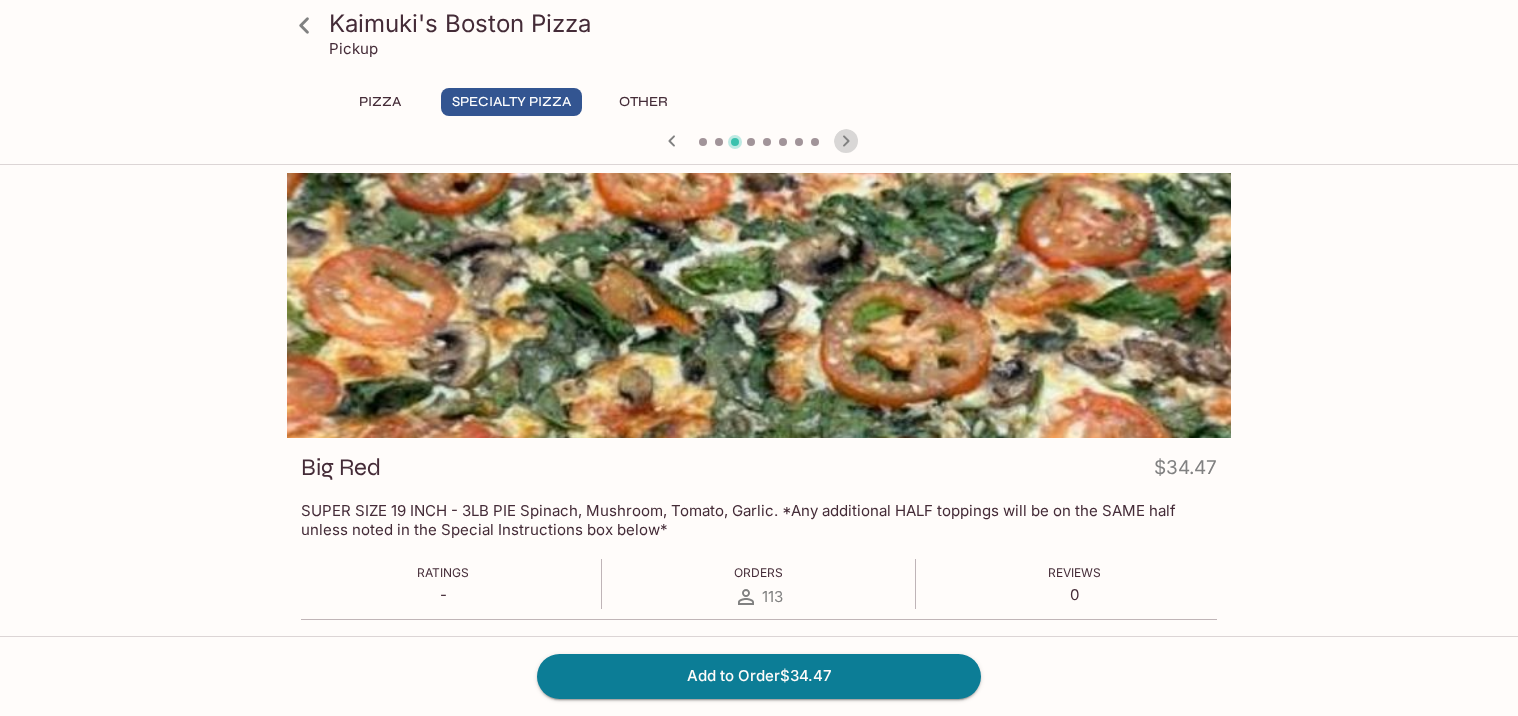click 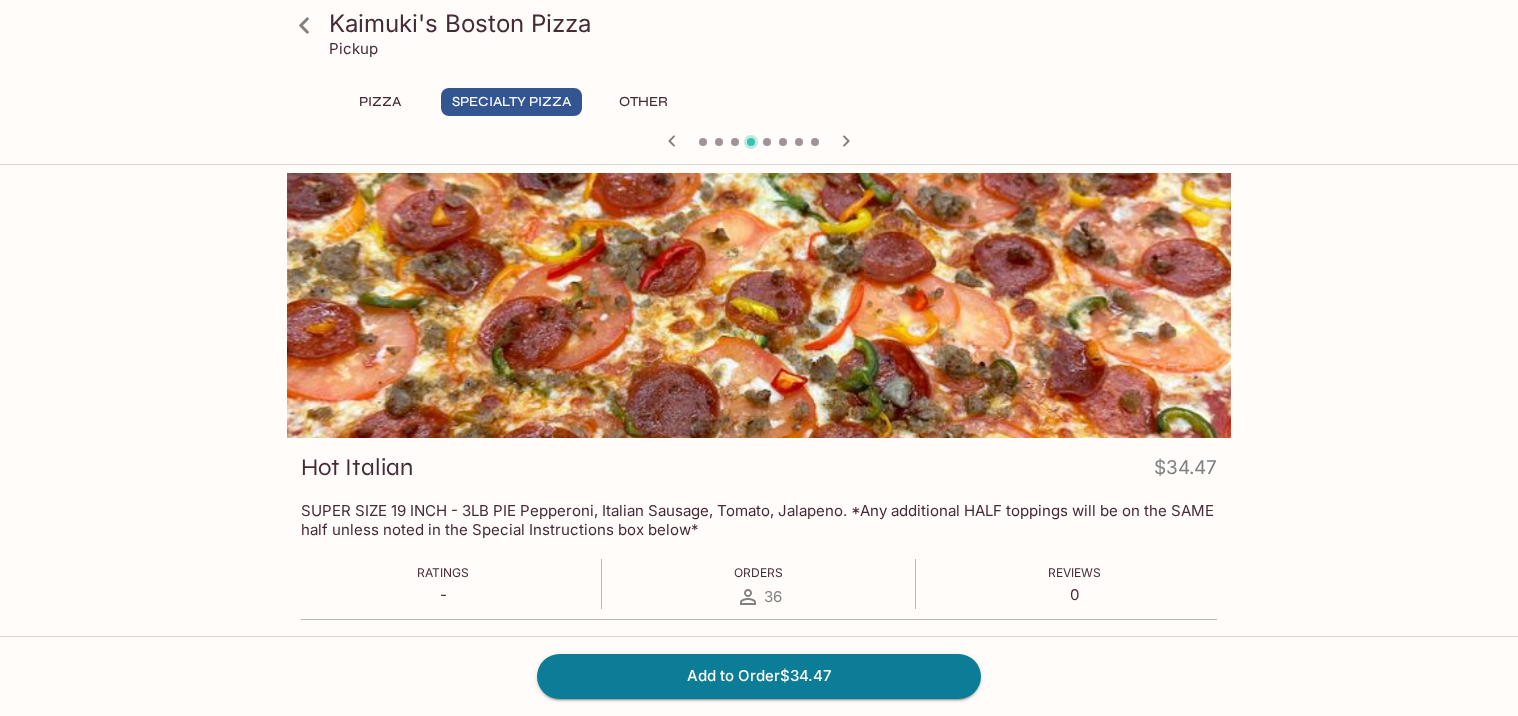 click 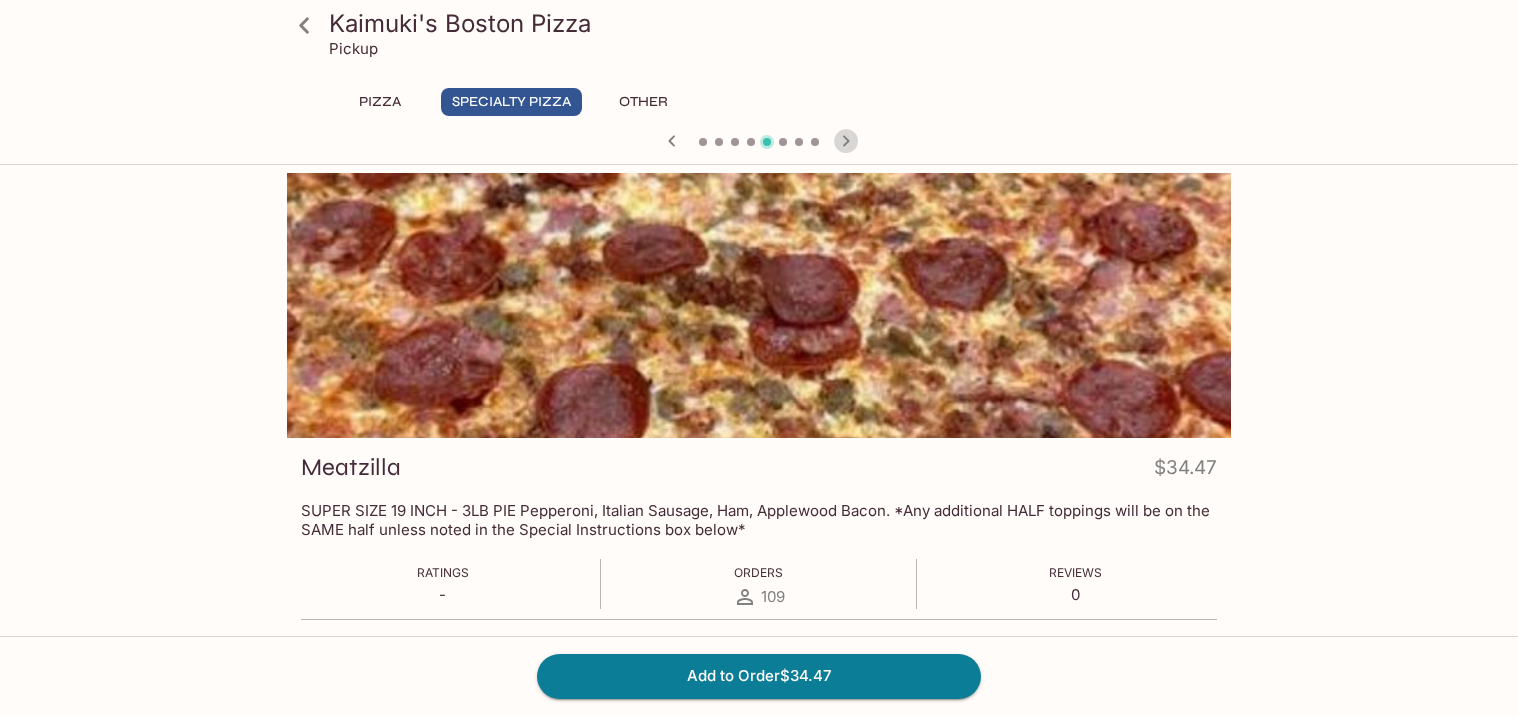 click 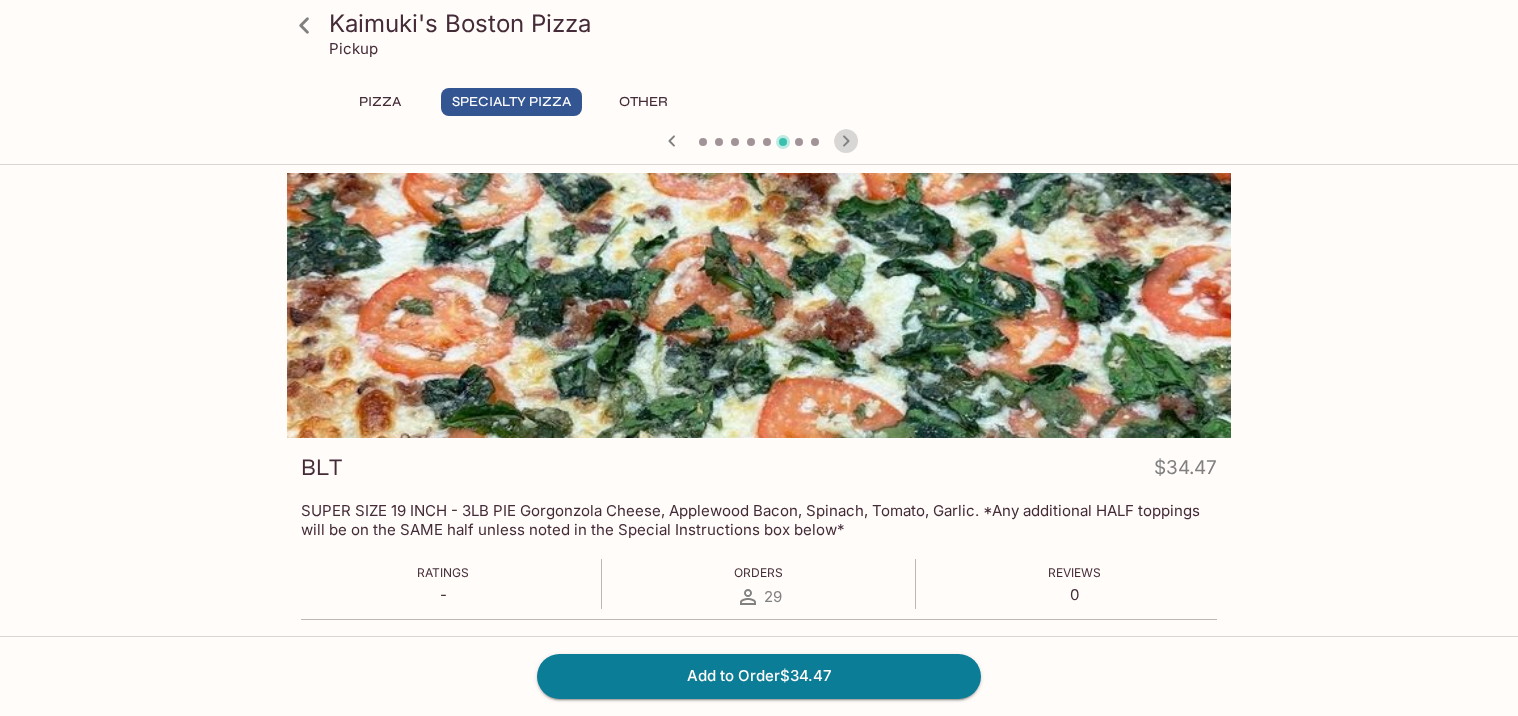 click 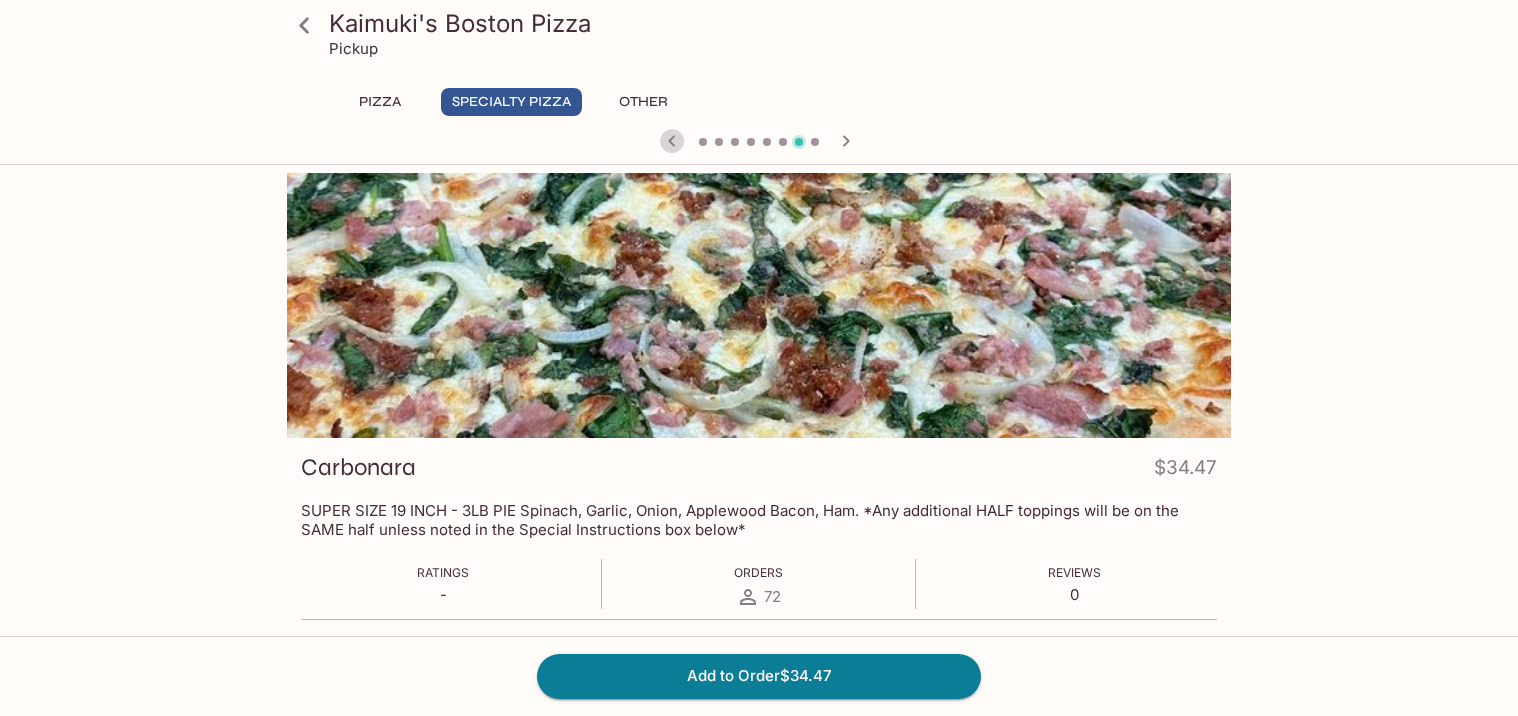 click 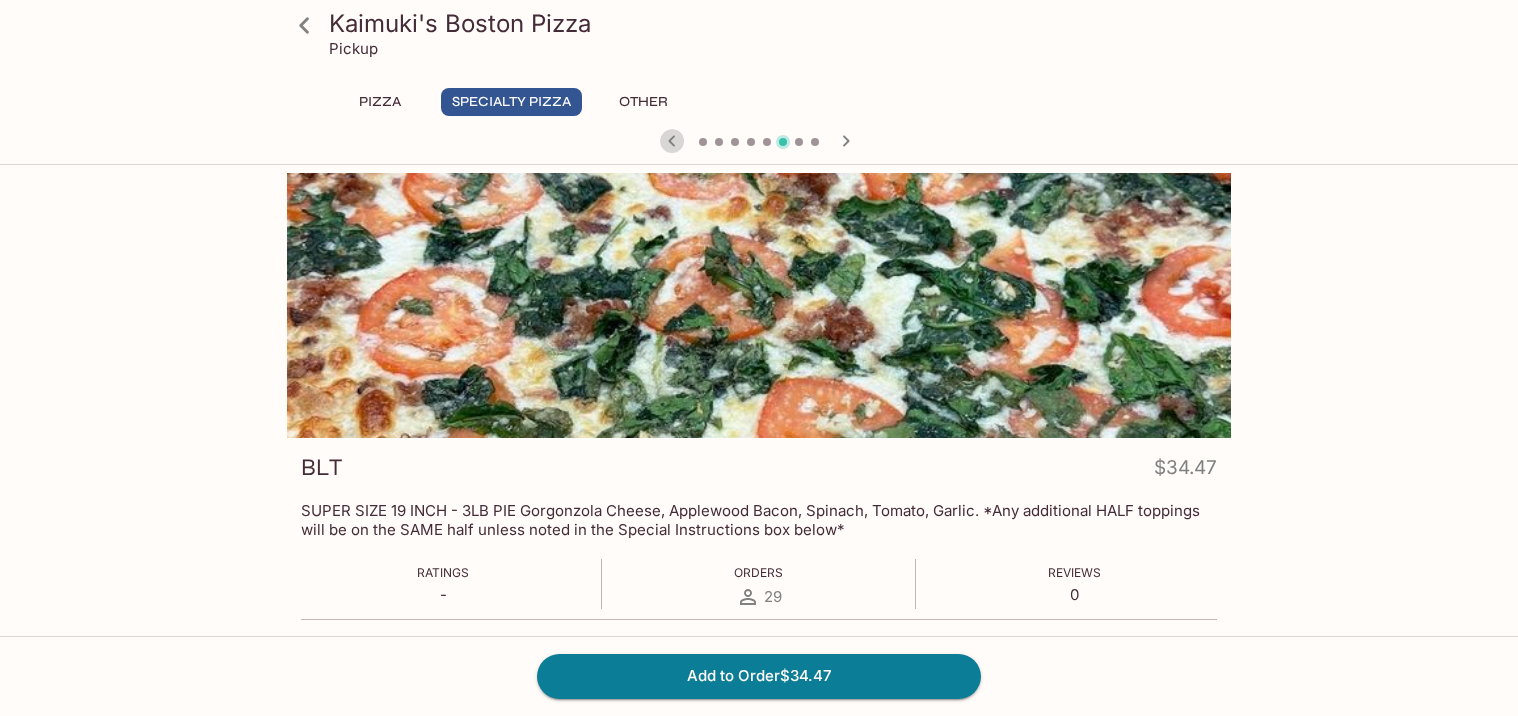 click 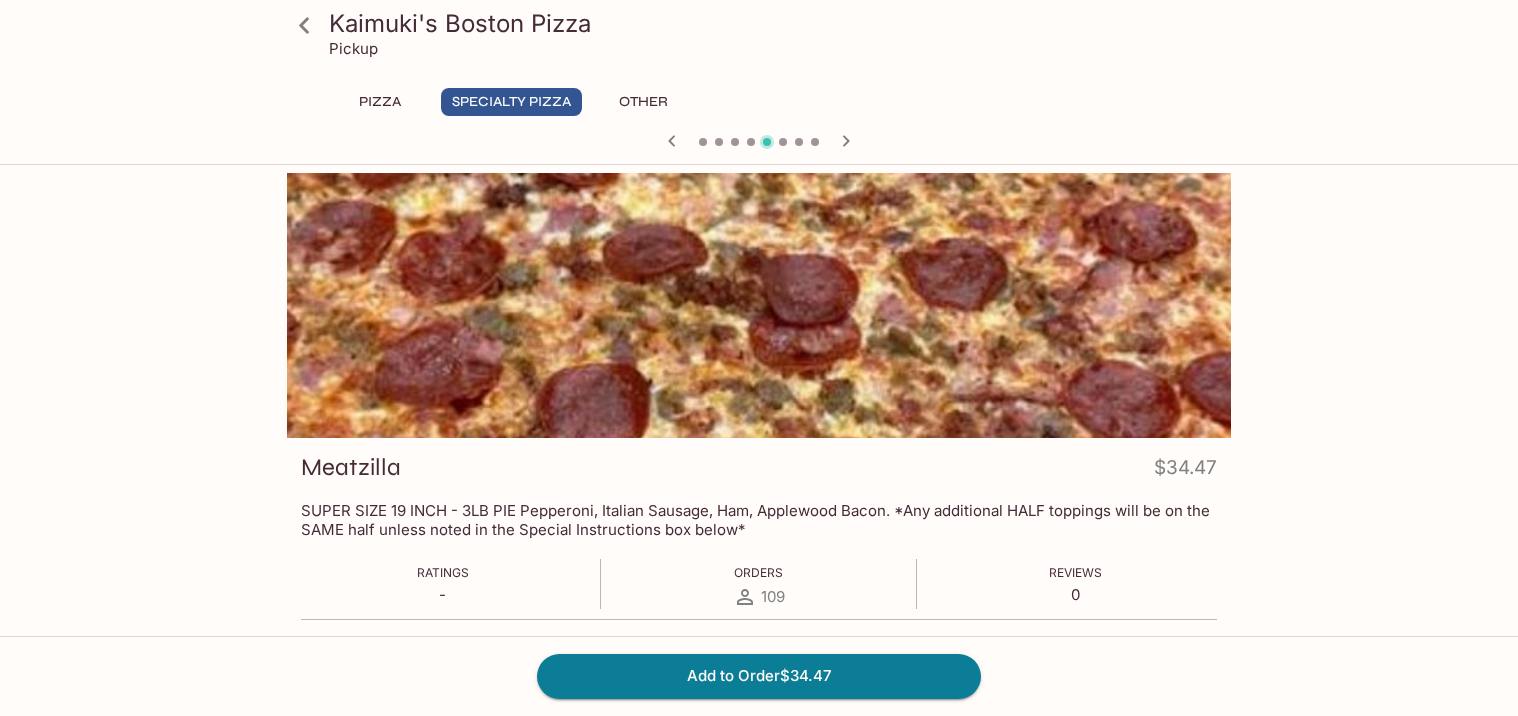 click 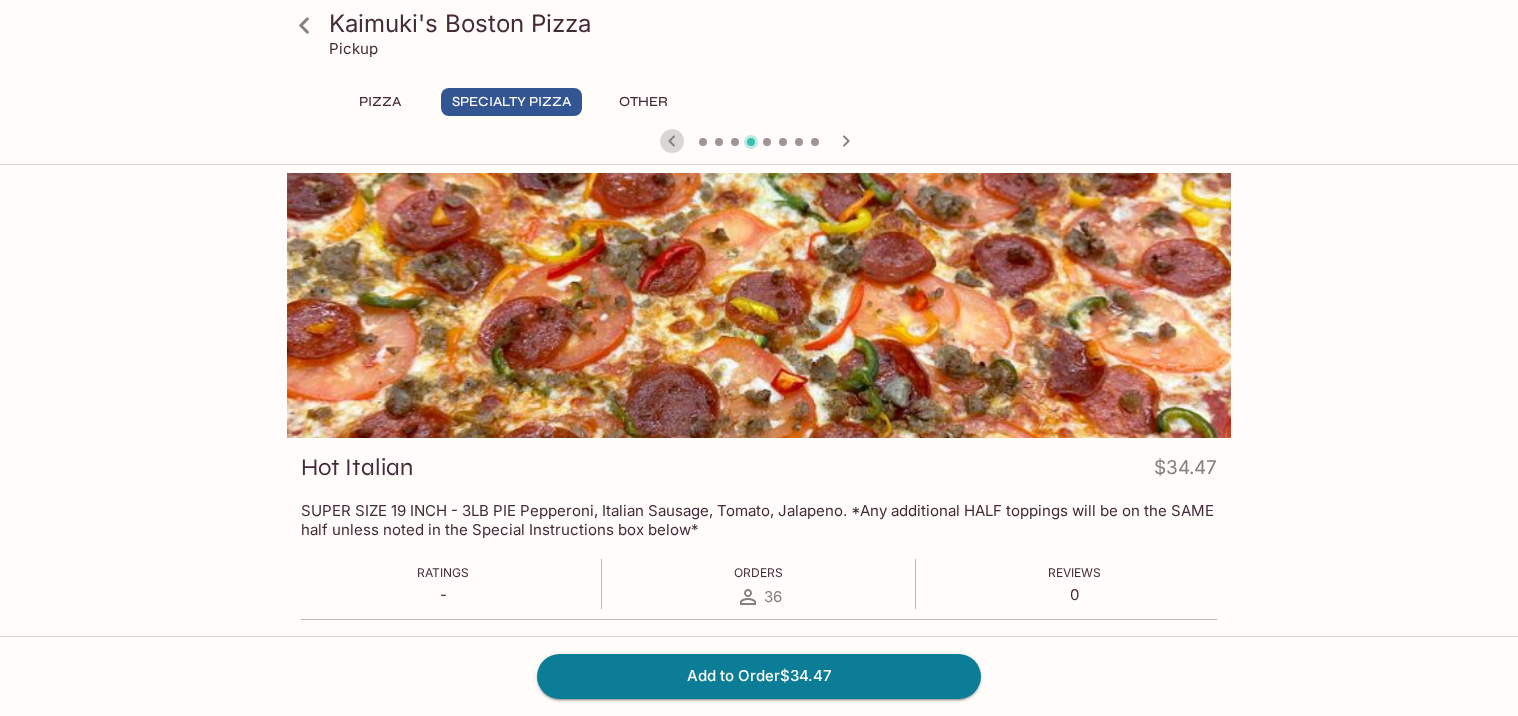 click 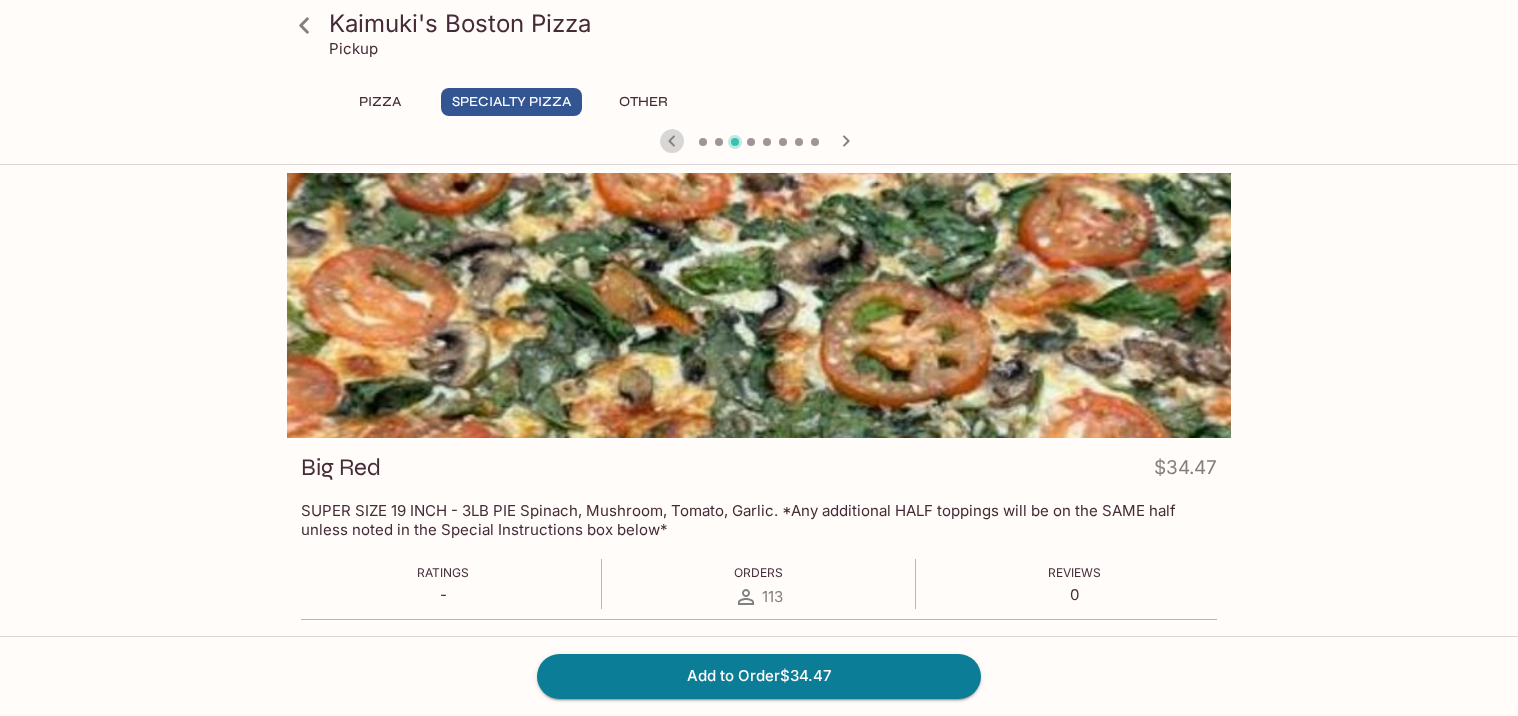 click 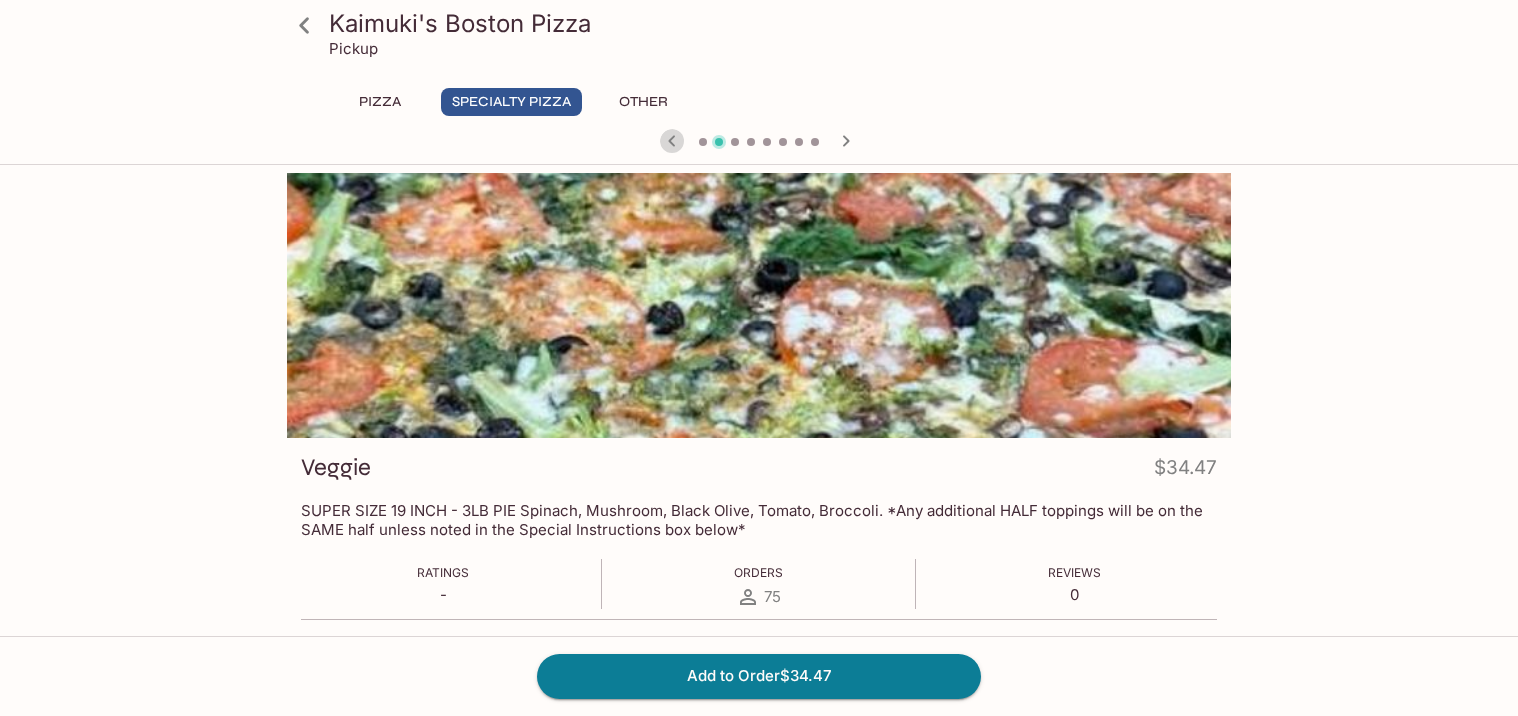 click 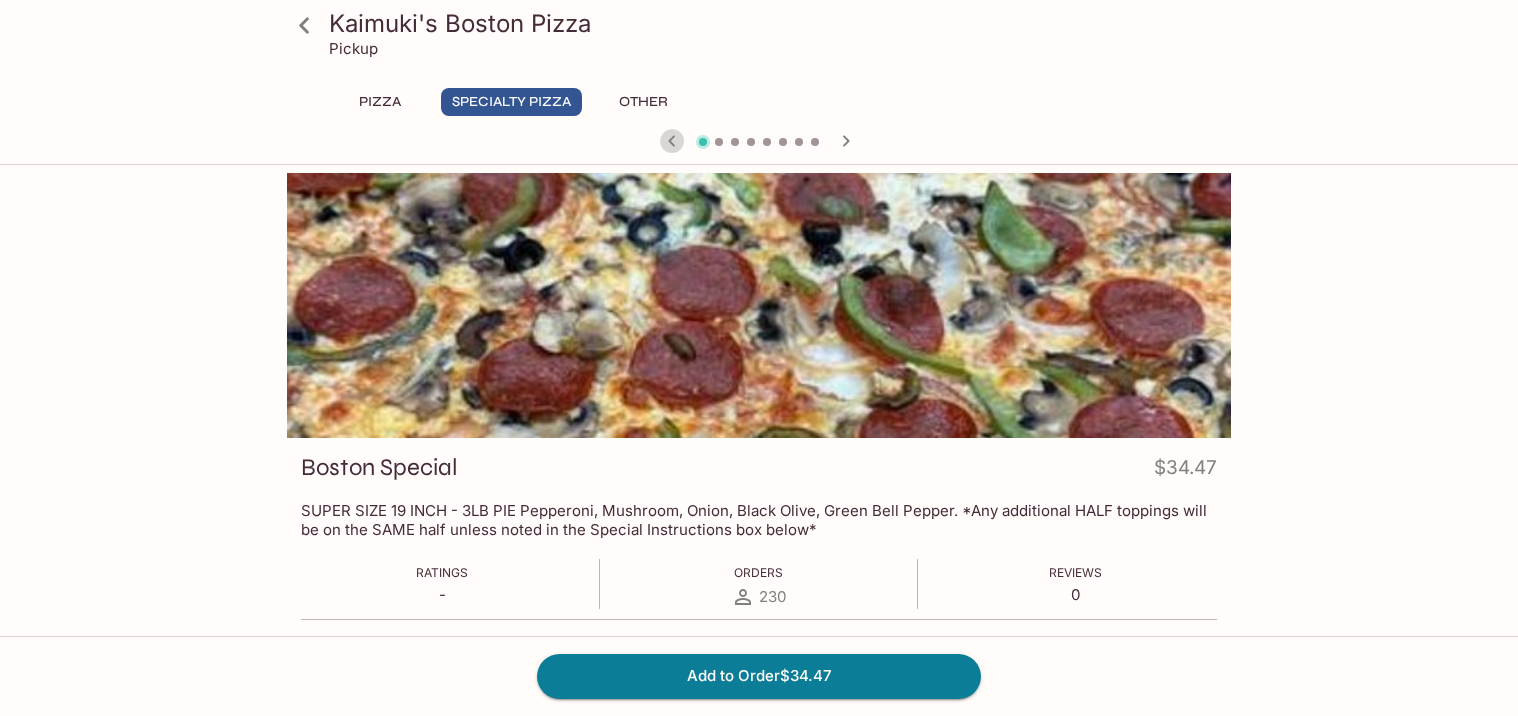 click 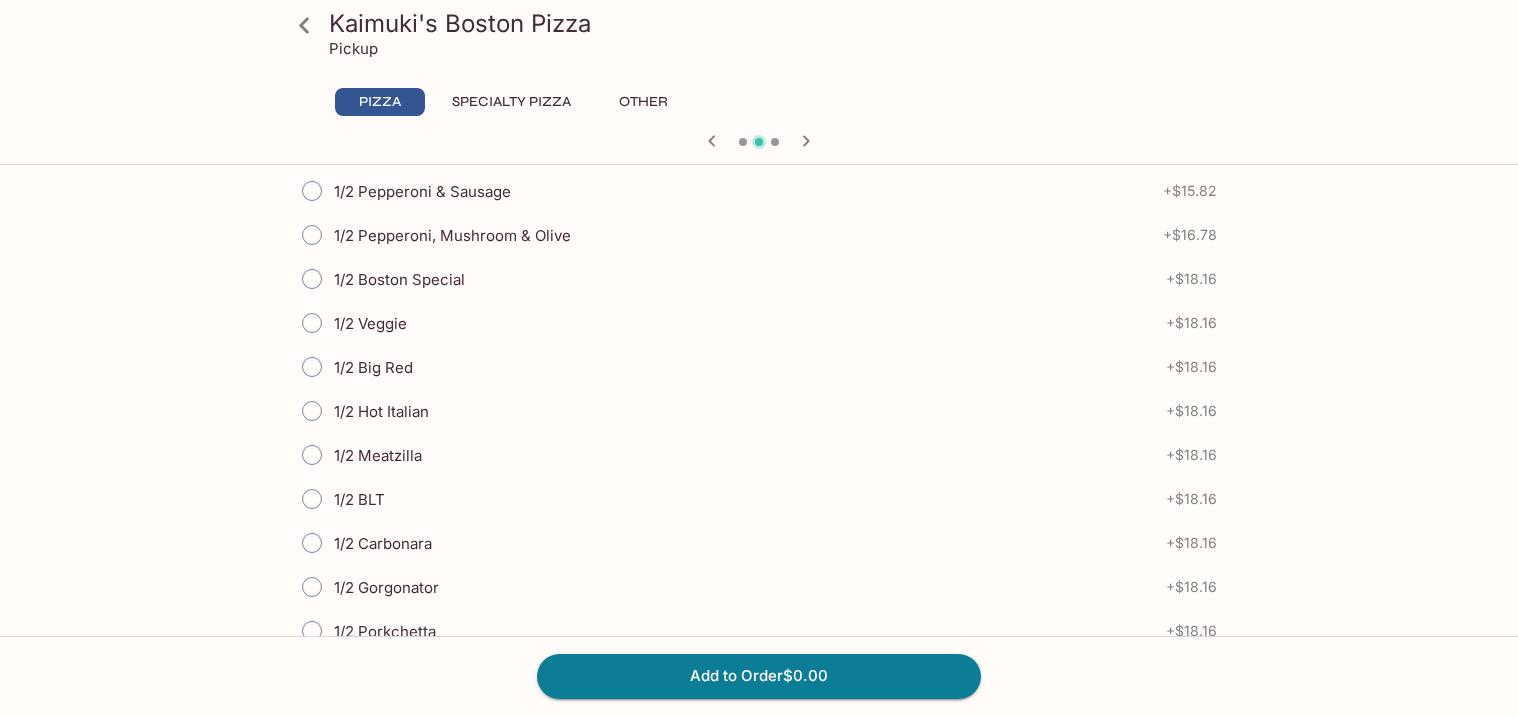 scroll, scrollTop: 720, scrollLeft: 0, axis: vertical 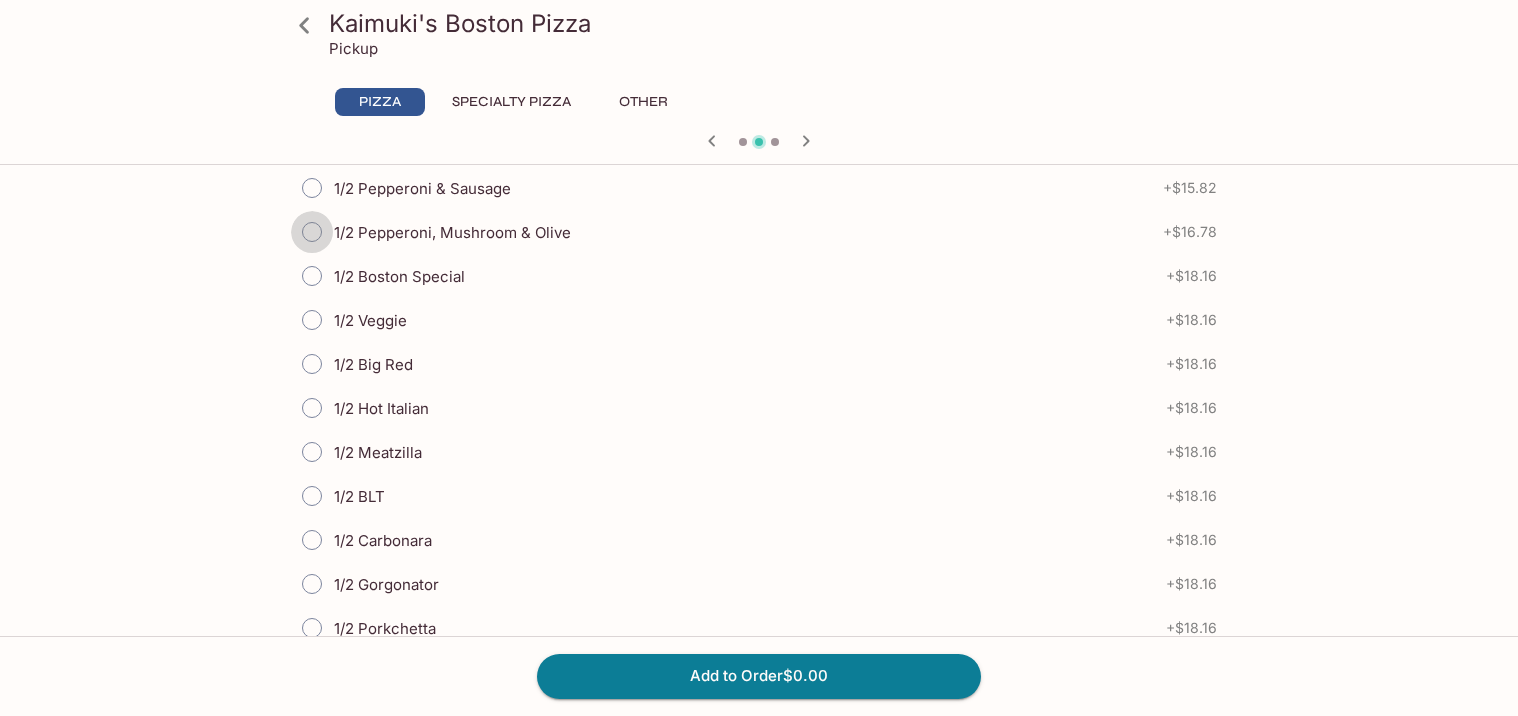 click on "1/2 Pepperoni, Mushroom & Olive" at bounding box center (312, 232) 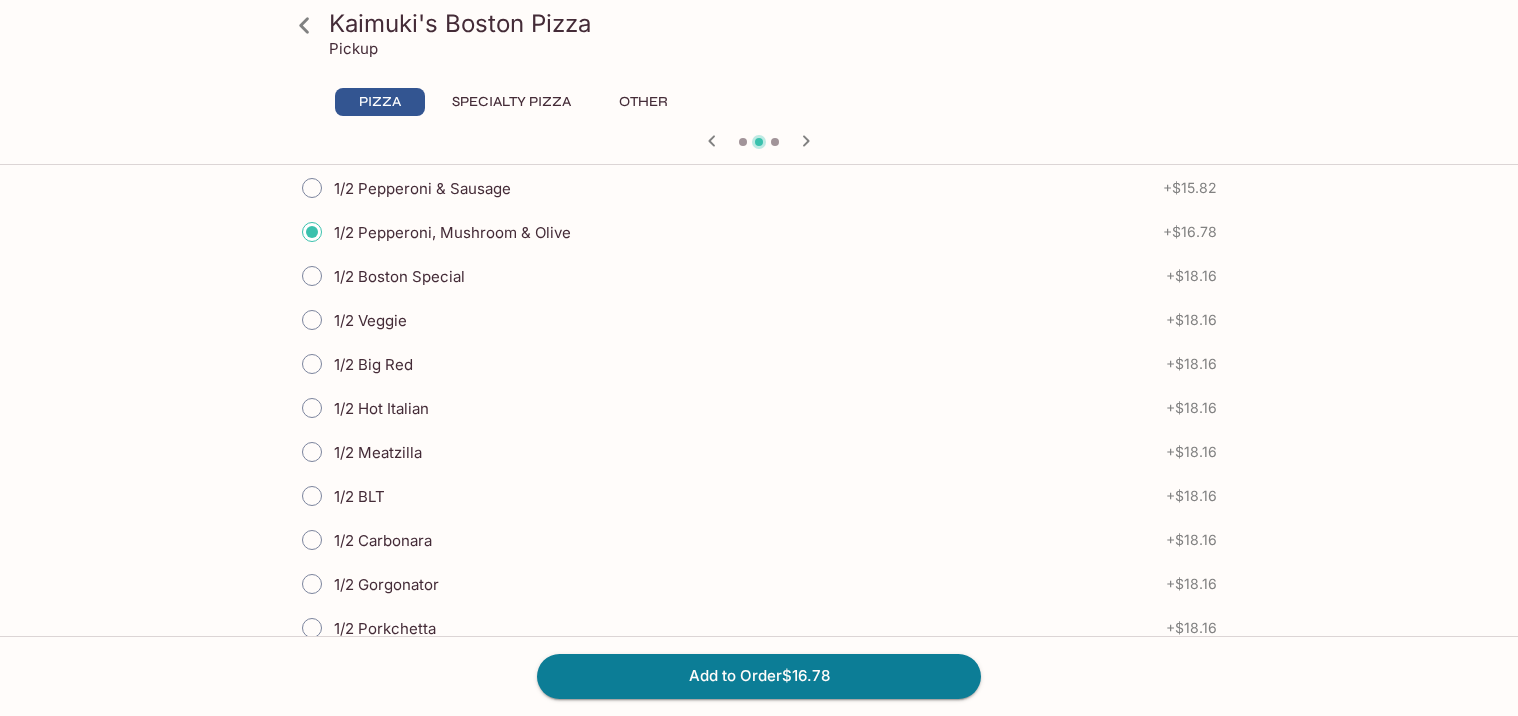 click on "1/2 Big Red" at bounding box center [312, 364] 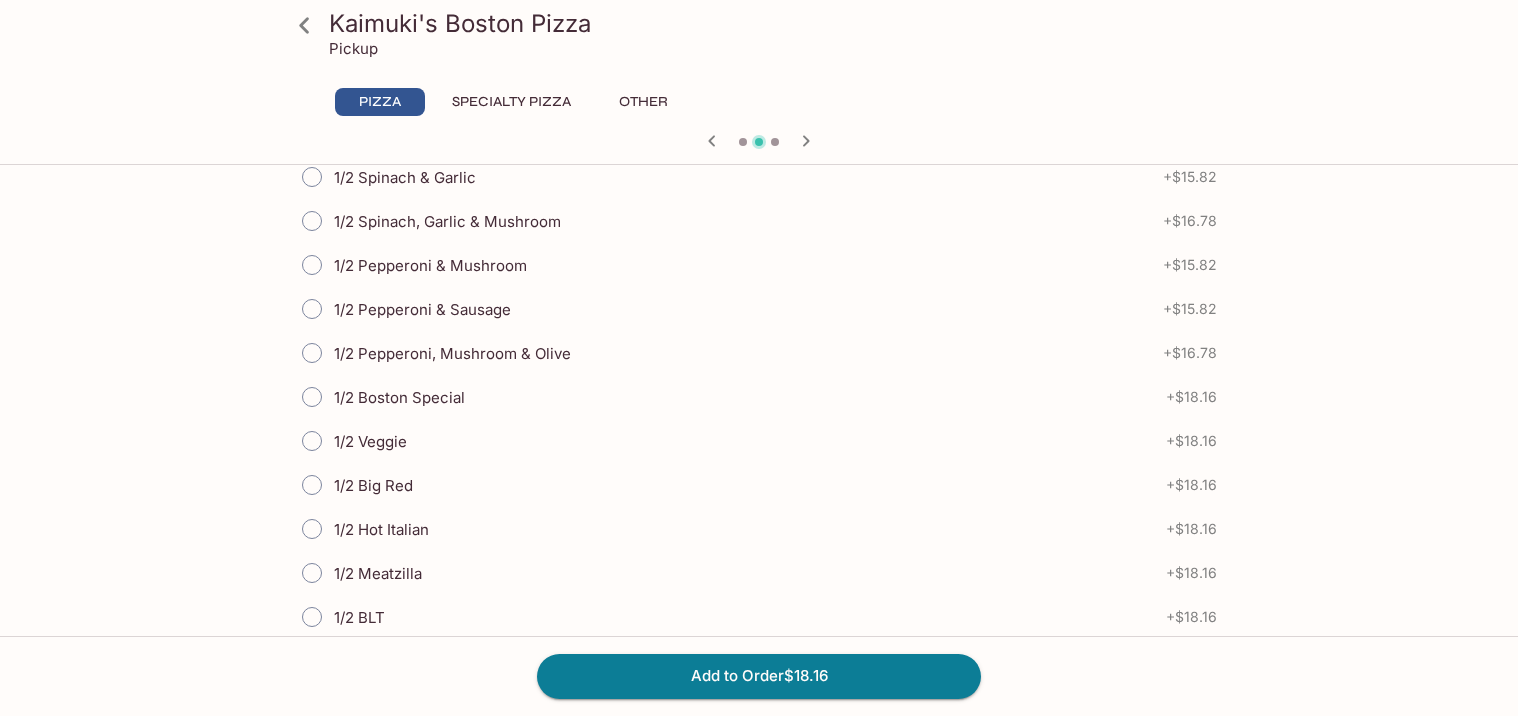 scroll, scrollTop: 1557, scrollLeft: 0, axis: vertical 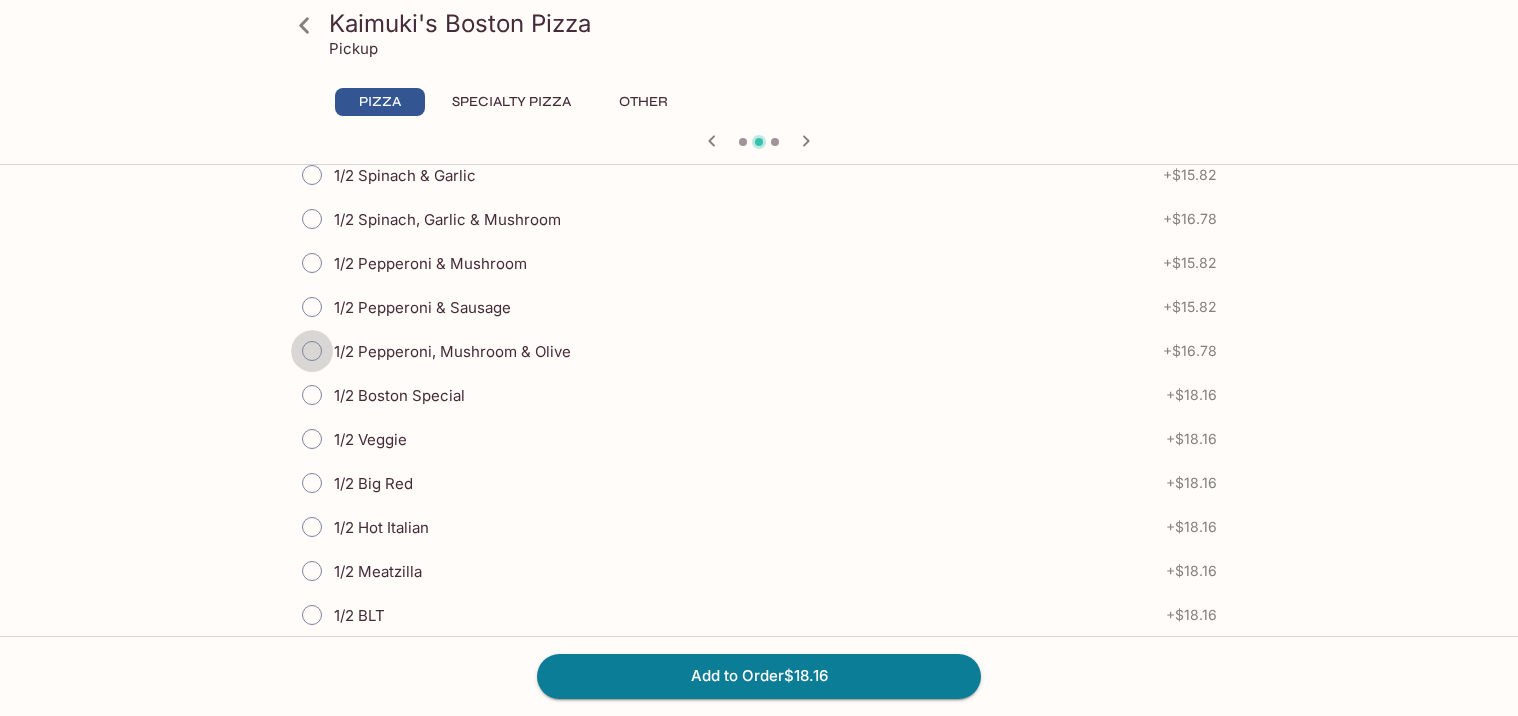 click on "1/2 Pepperoni, Mushroom & Olive" at bounding box center (312, 351) 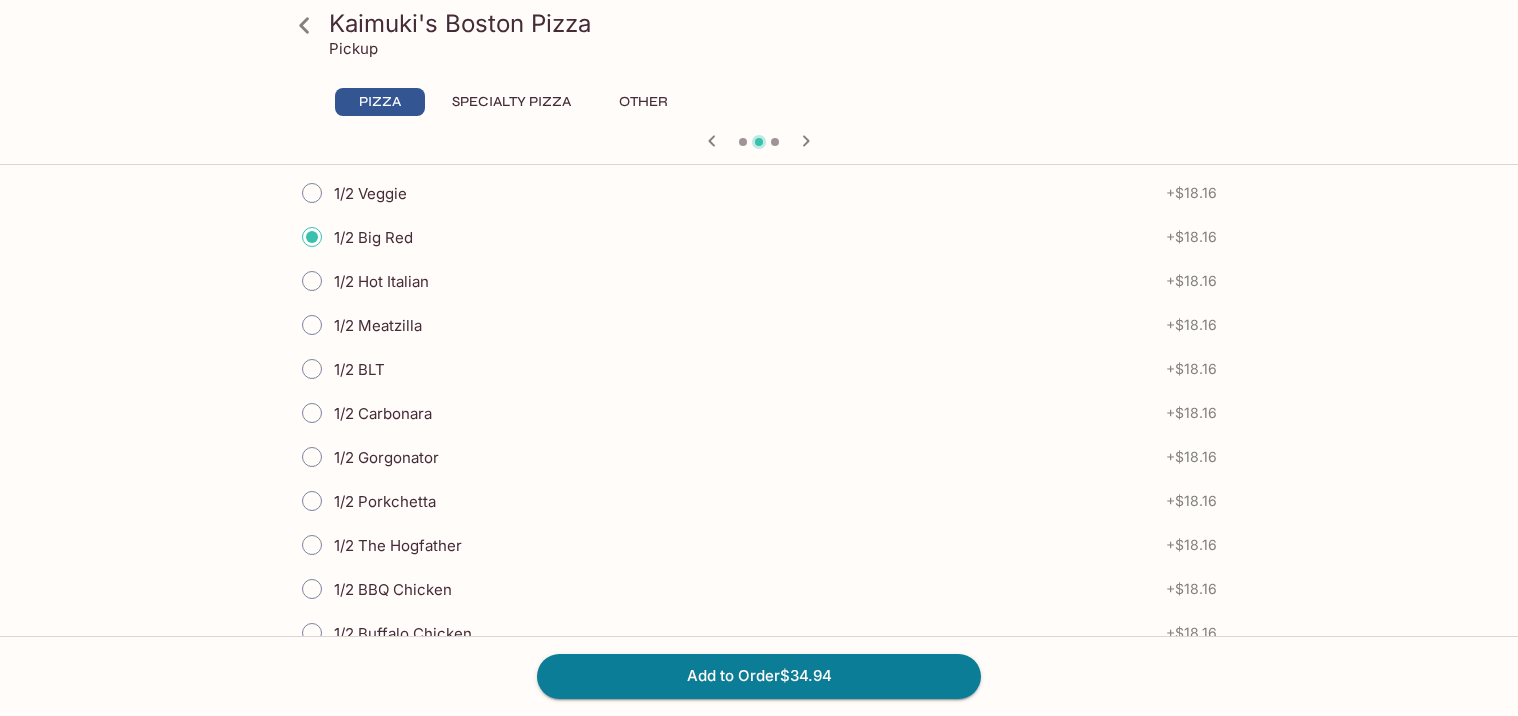 scroll, scrollTop: 759, scrollLeft: 0, axis: vertical 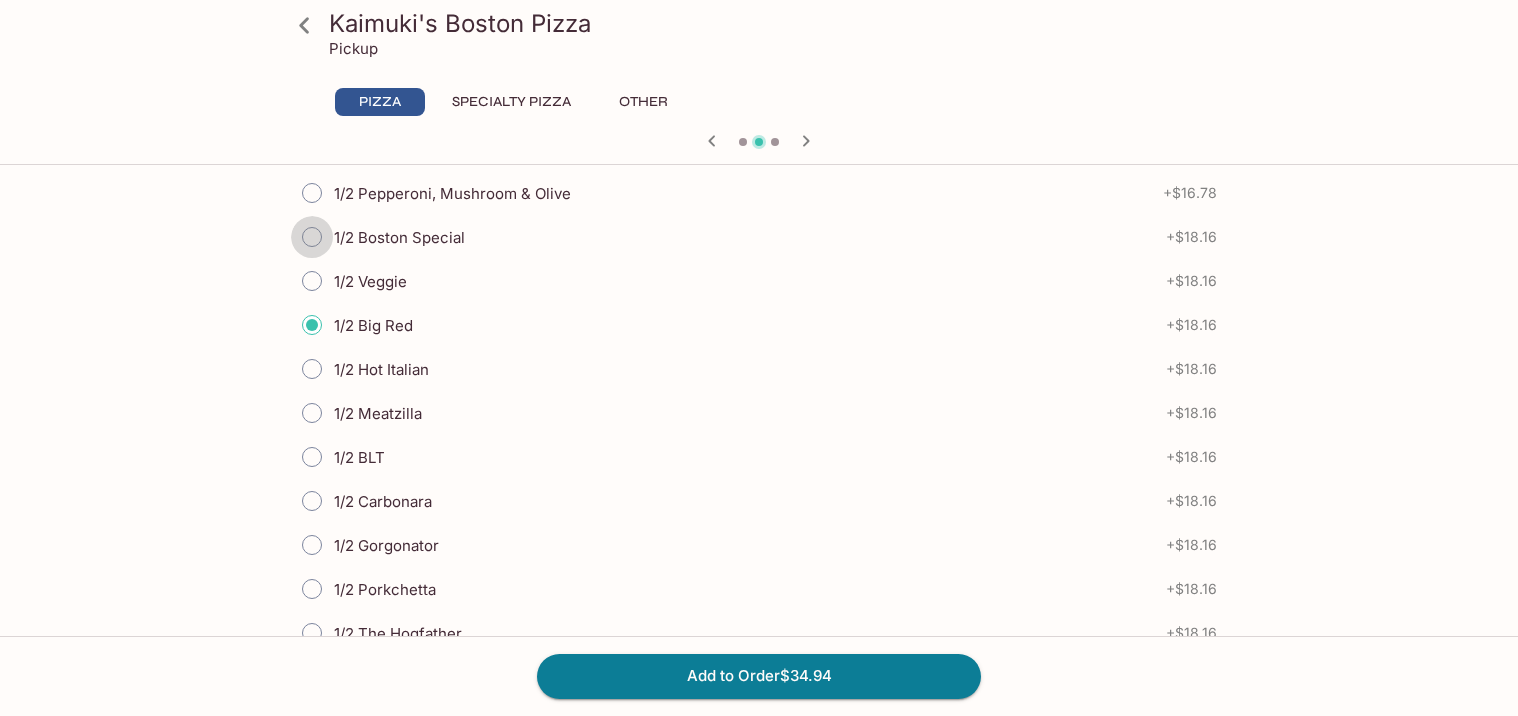 click on "1/2 Boston Special" at bounding box center [312, 237] 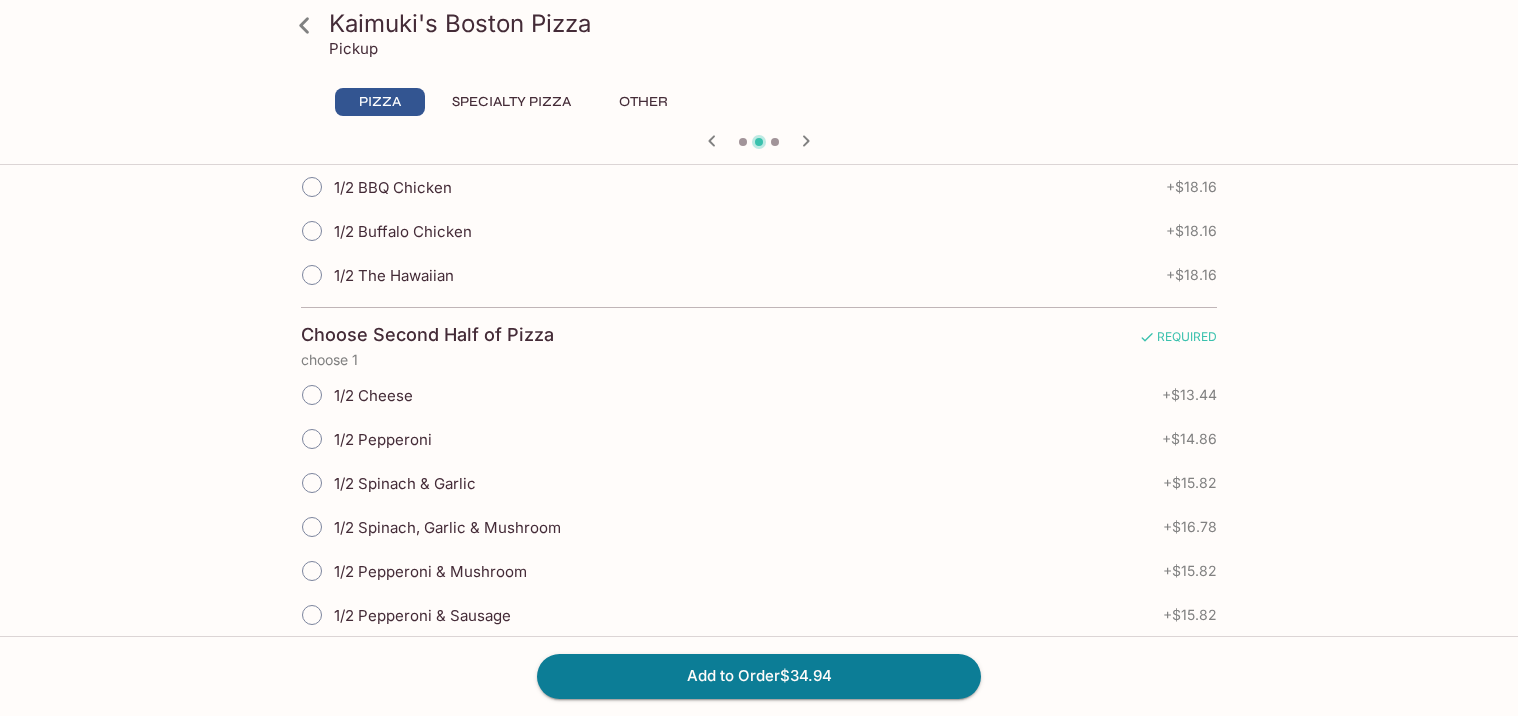 scroll, scrollTop: 1235, scrollLeft: 0, axis: vertical 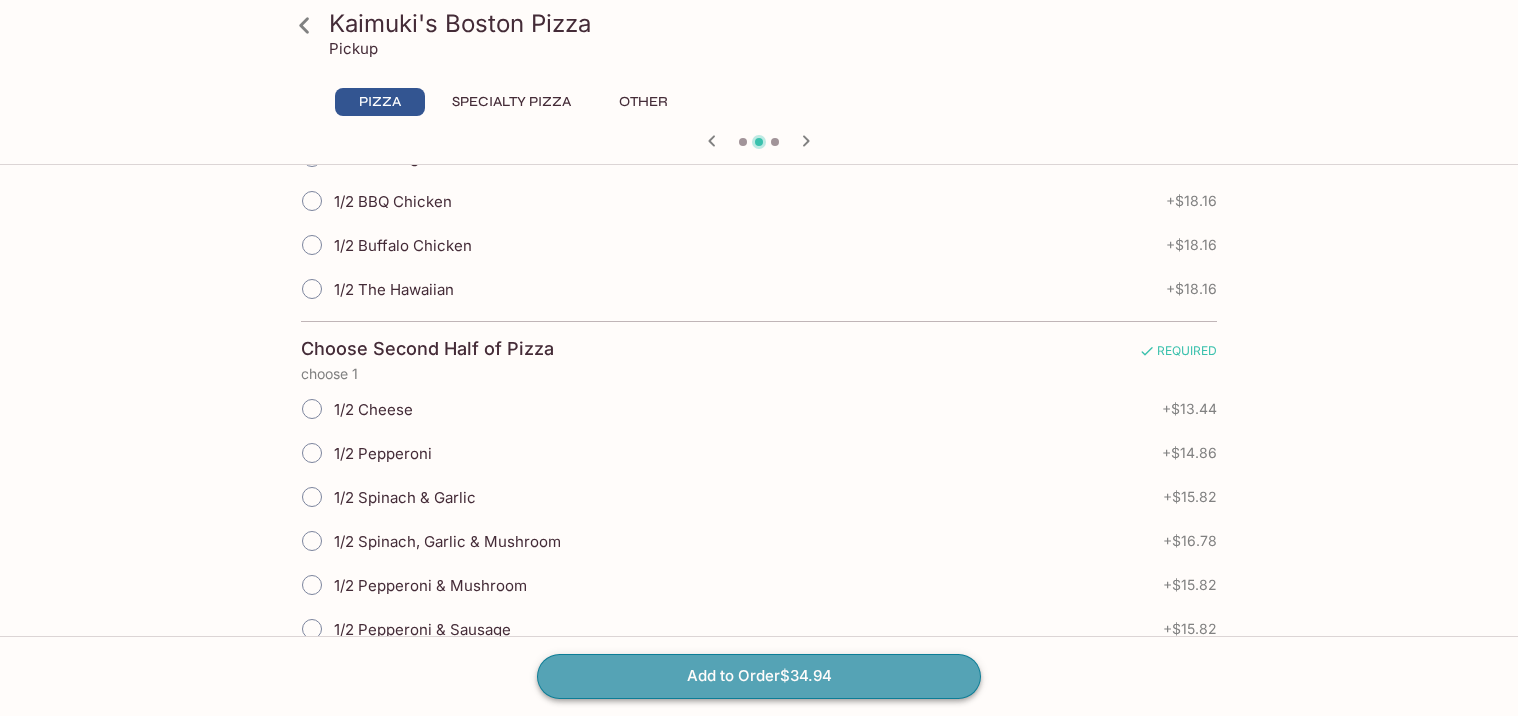 click on "Add to Order  $34.94" at bounding box center (759, 676) 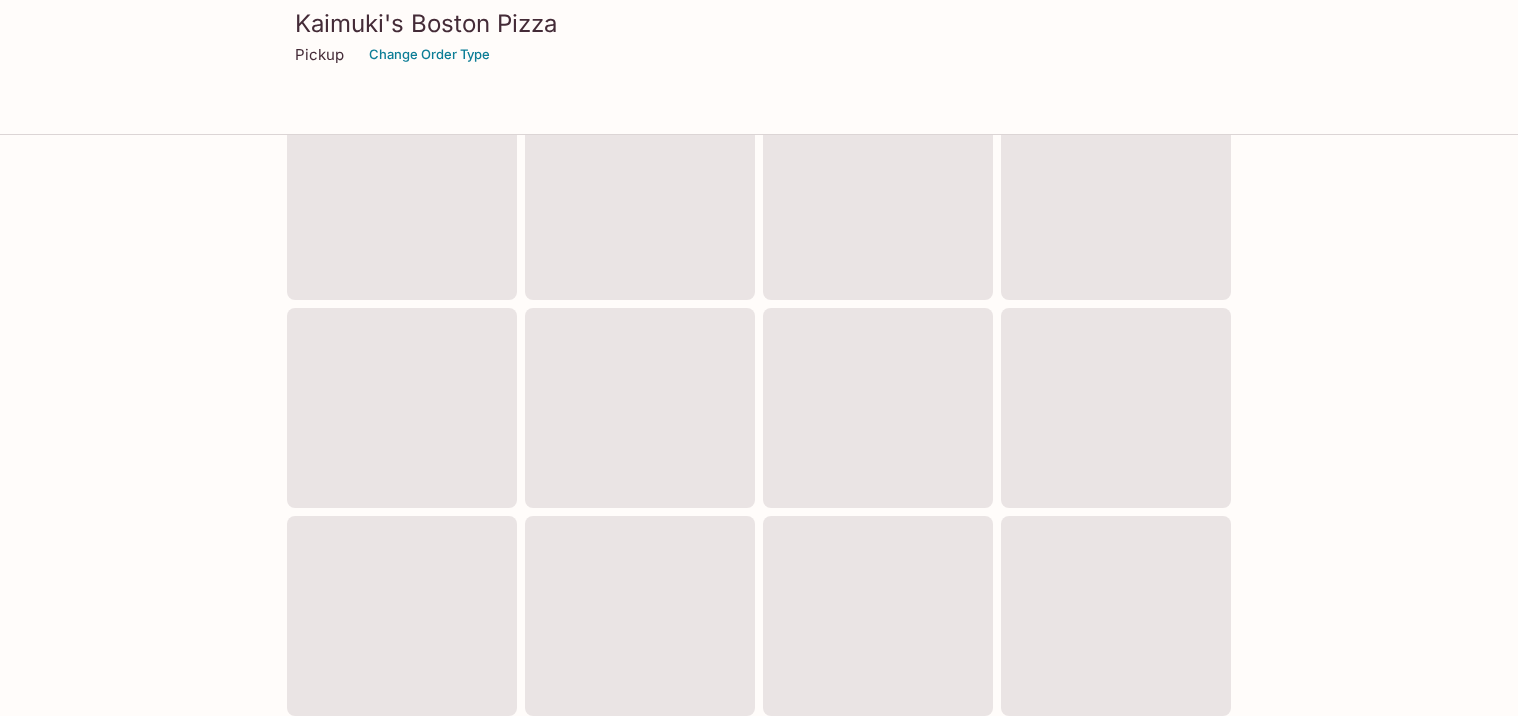 scroll, scrollTop: 0, scrollLeft: 0, axis: both 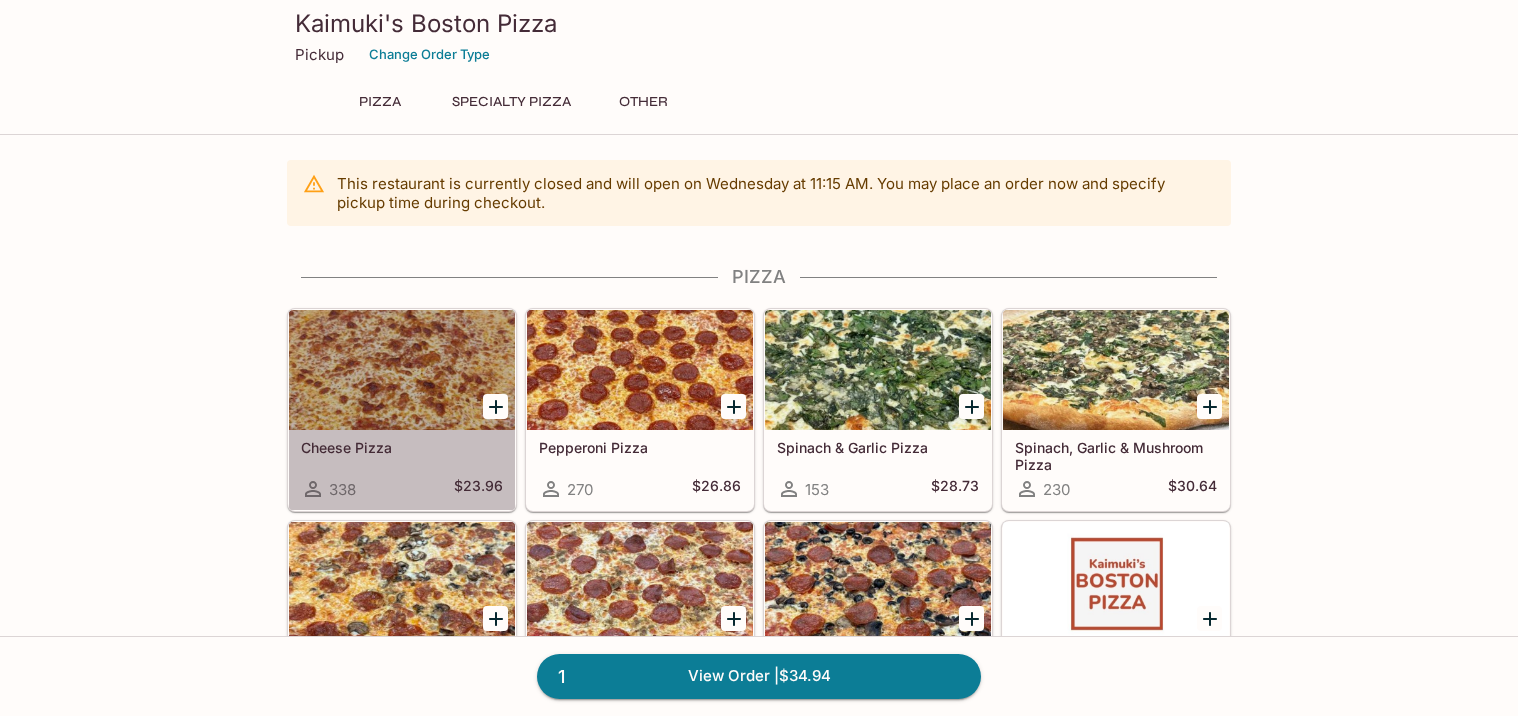 click at bounding box center (402, 370) 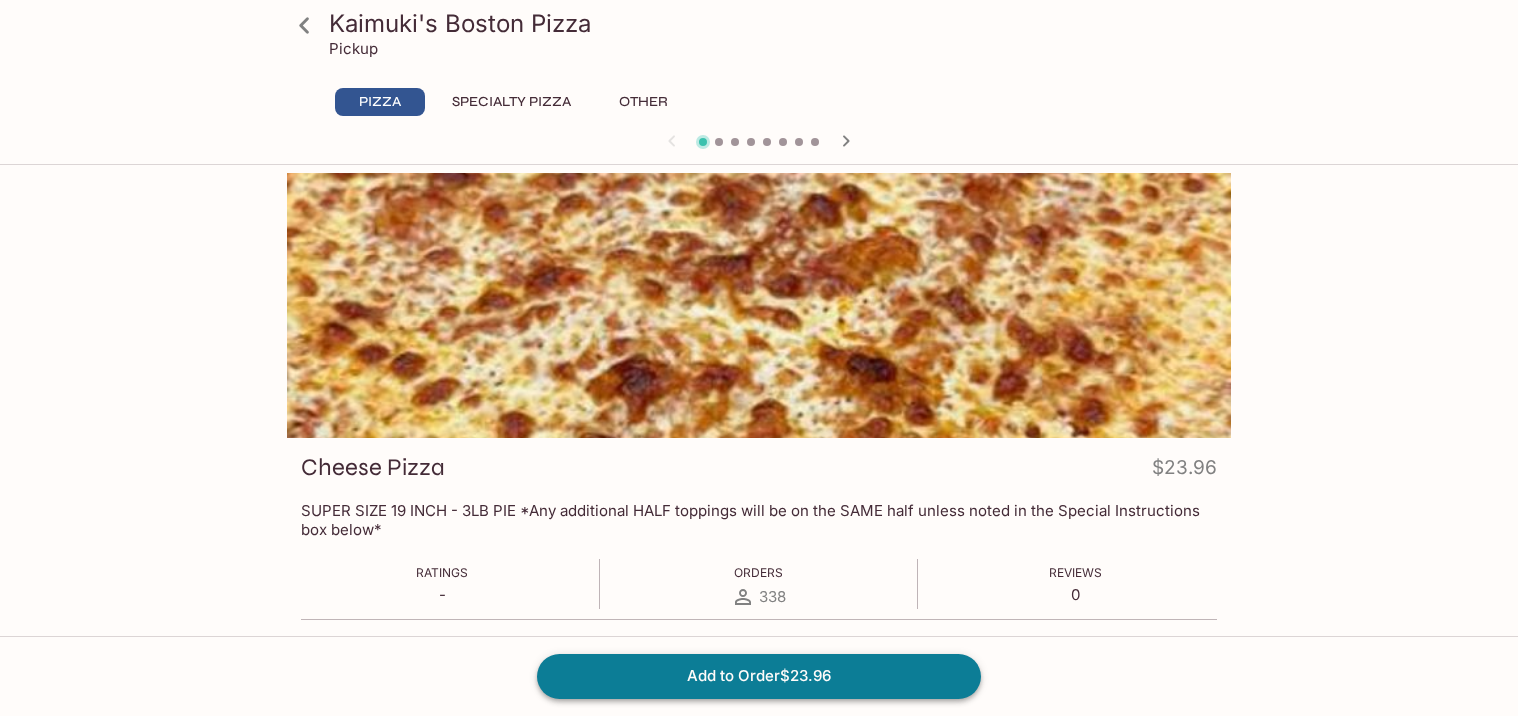 click on "Add to Order  $23.96" at bounding box center (759, 676) 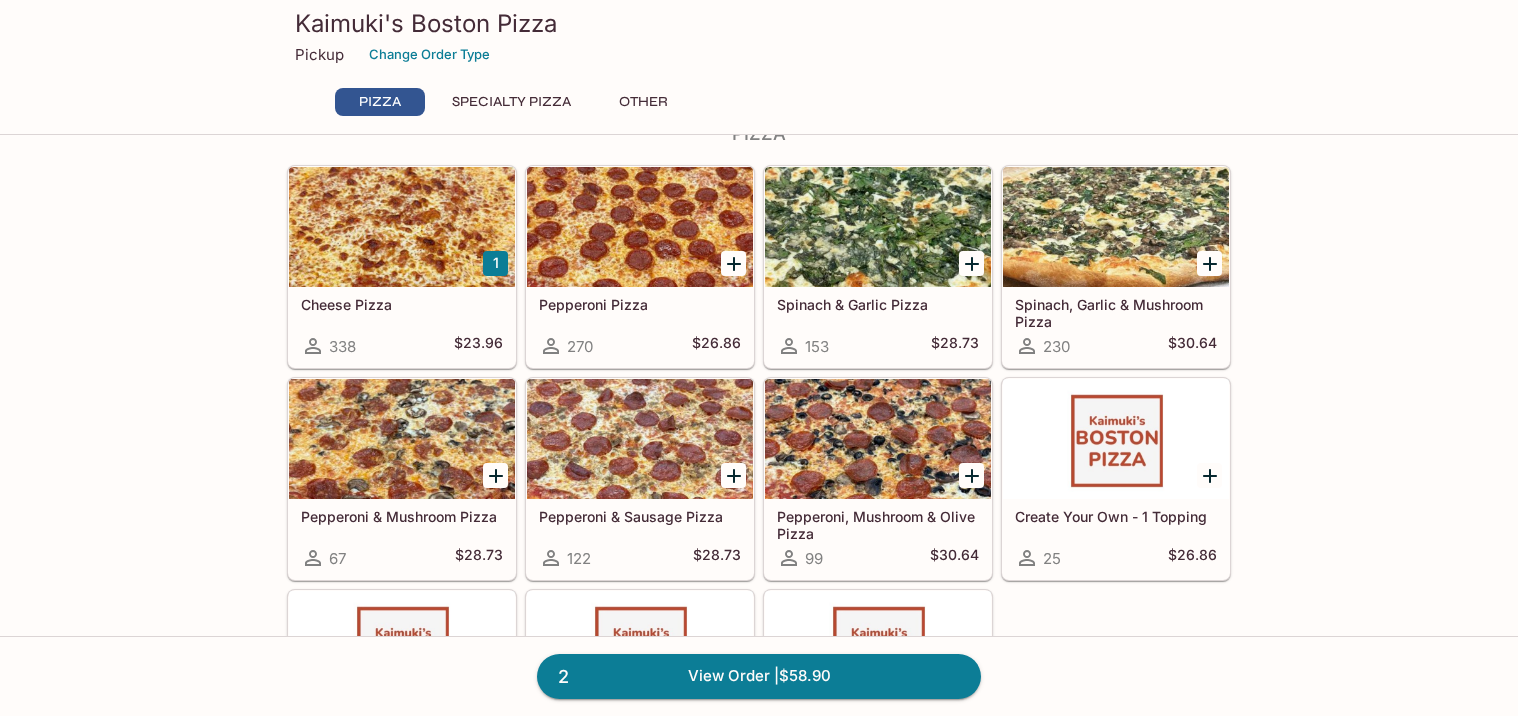 scroll, scrollTop: 144, scrollLeft: 0, axis: vertical 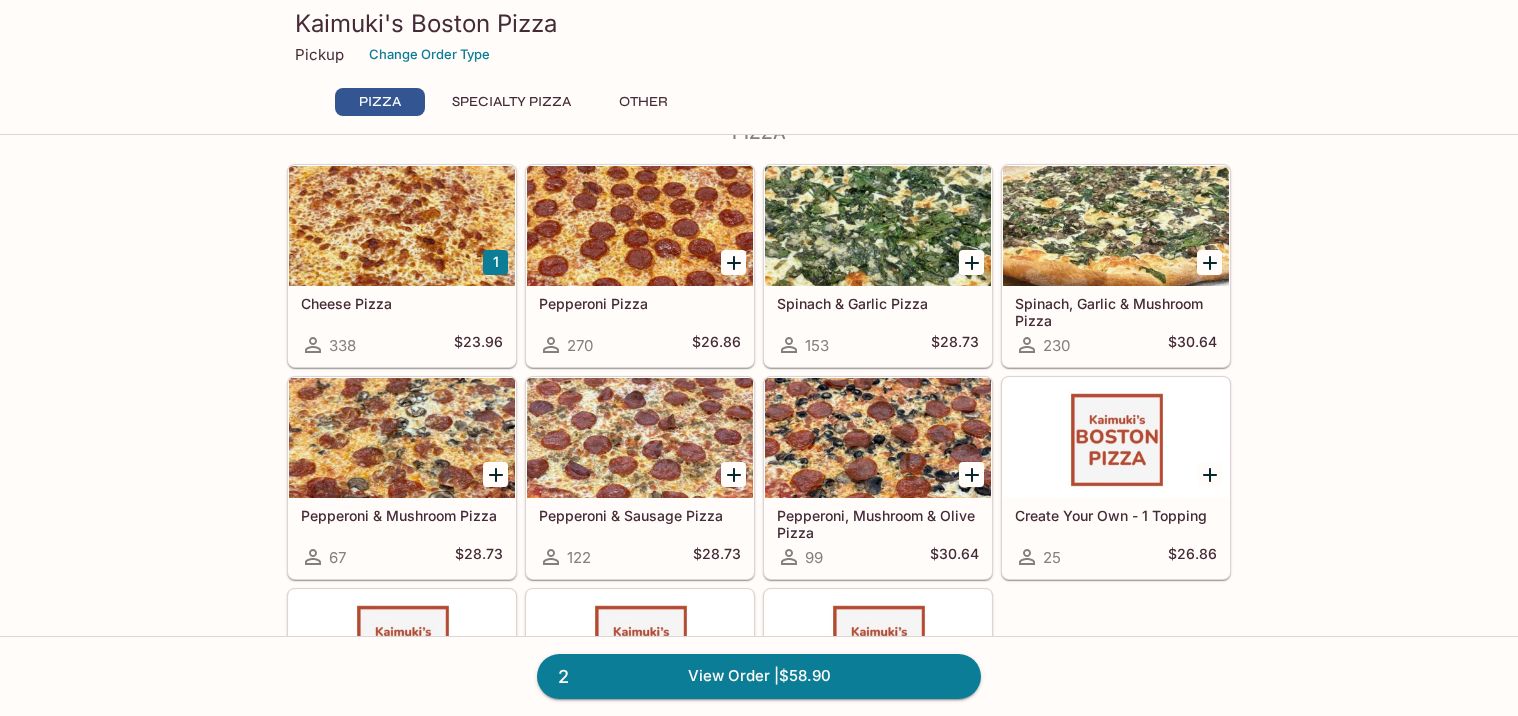 click at bounding box center (1116, 438) 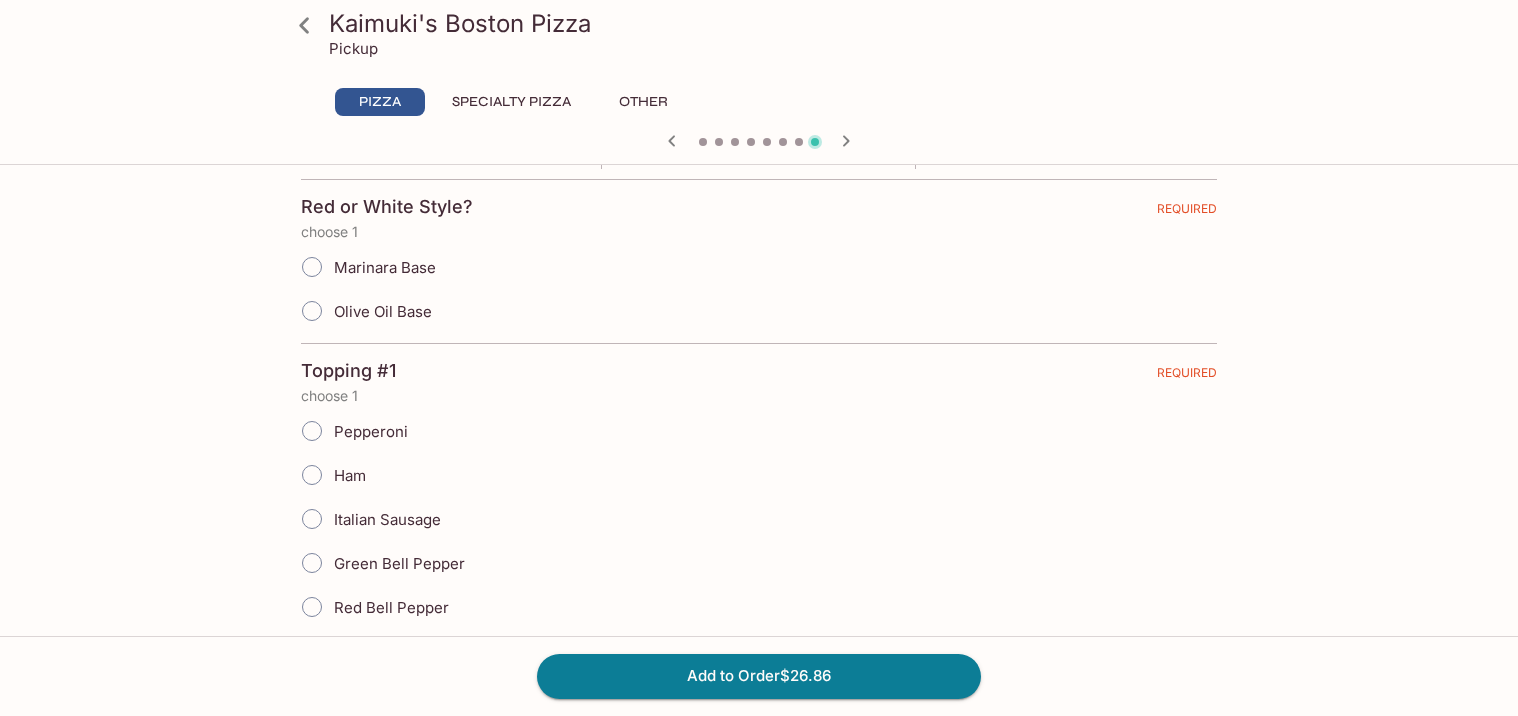 scroll, scrollTop: 433, scrollLeft: 0, axis: vertical 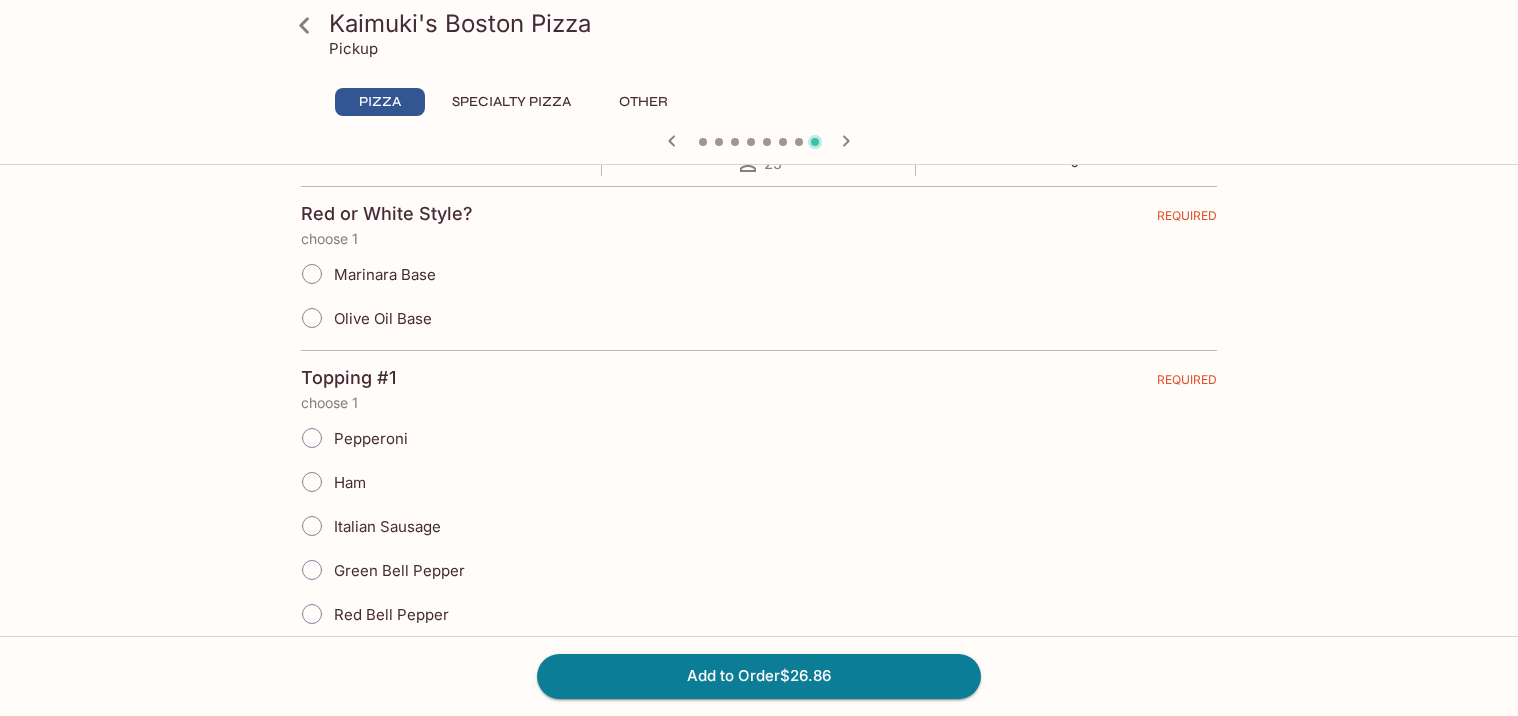 click on "Marinara Base" at bounding box center (312, 274) 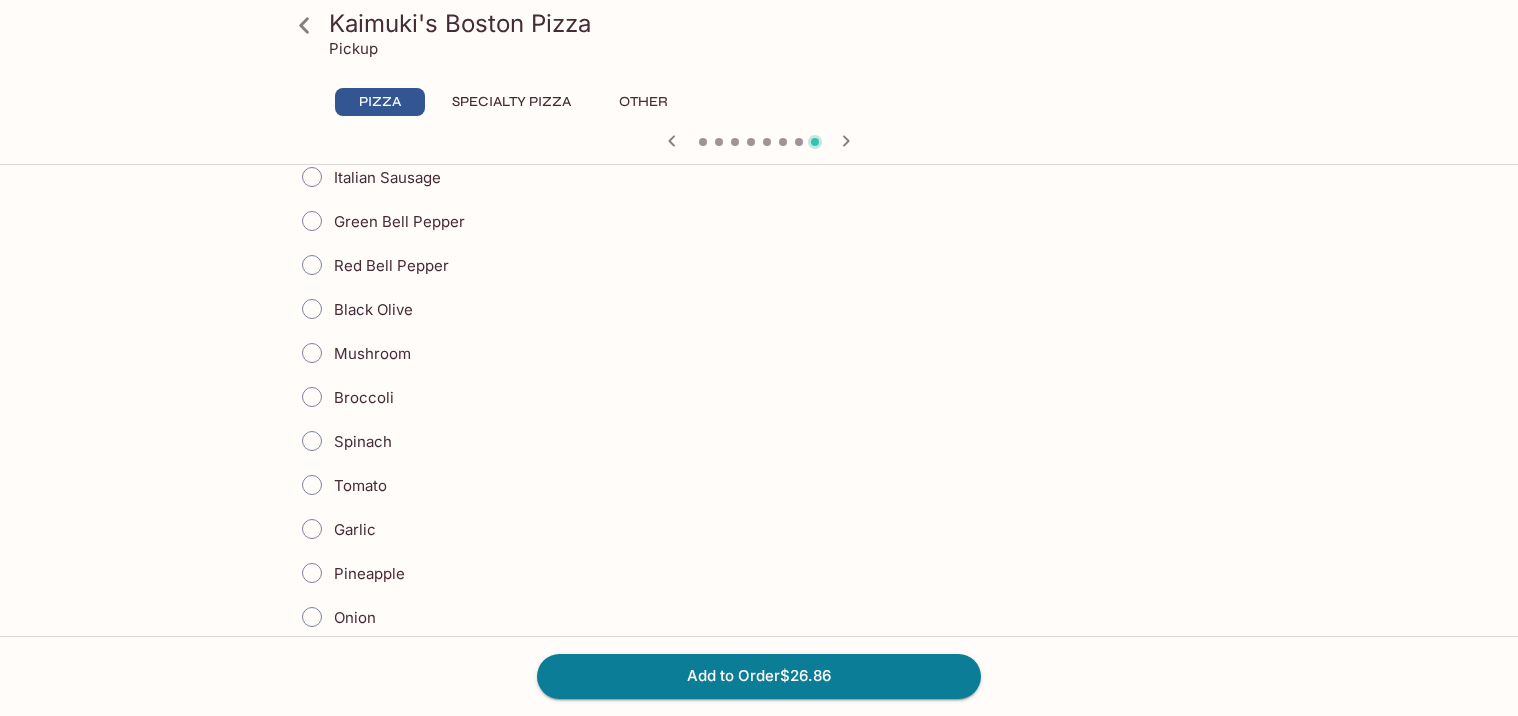 scroll, scrollTop: 786, scrollLeft: 0, axis: vertical 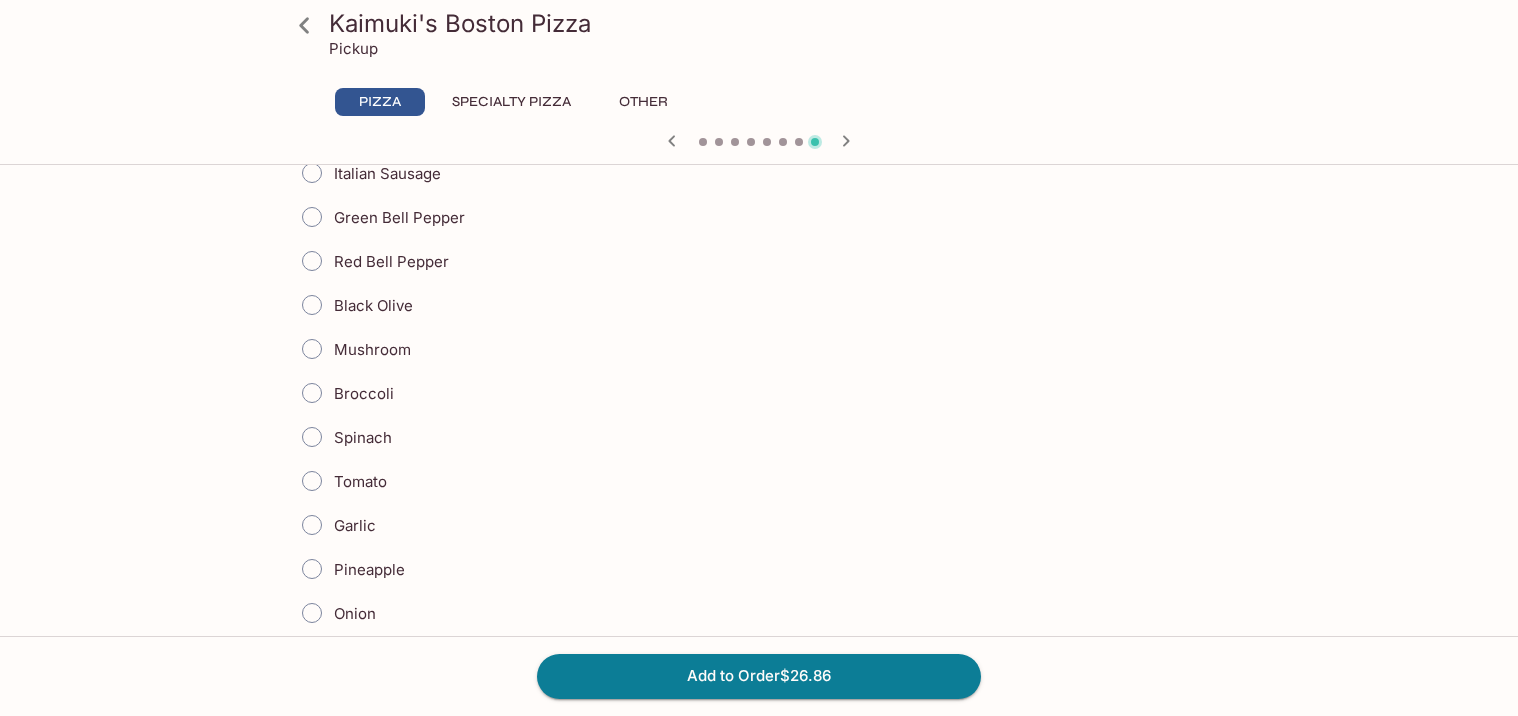 click on "Mushroom" at bounding box center (312, 349) 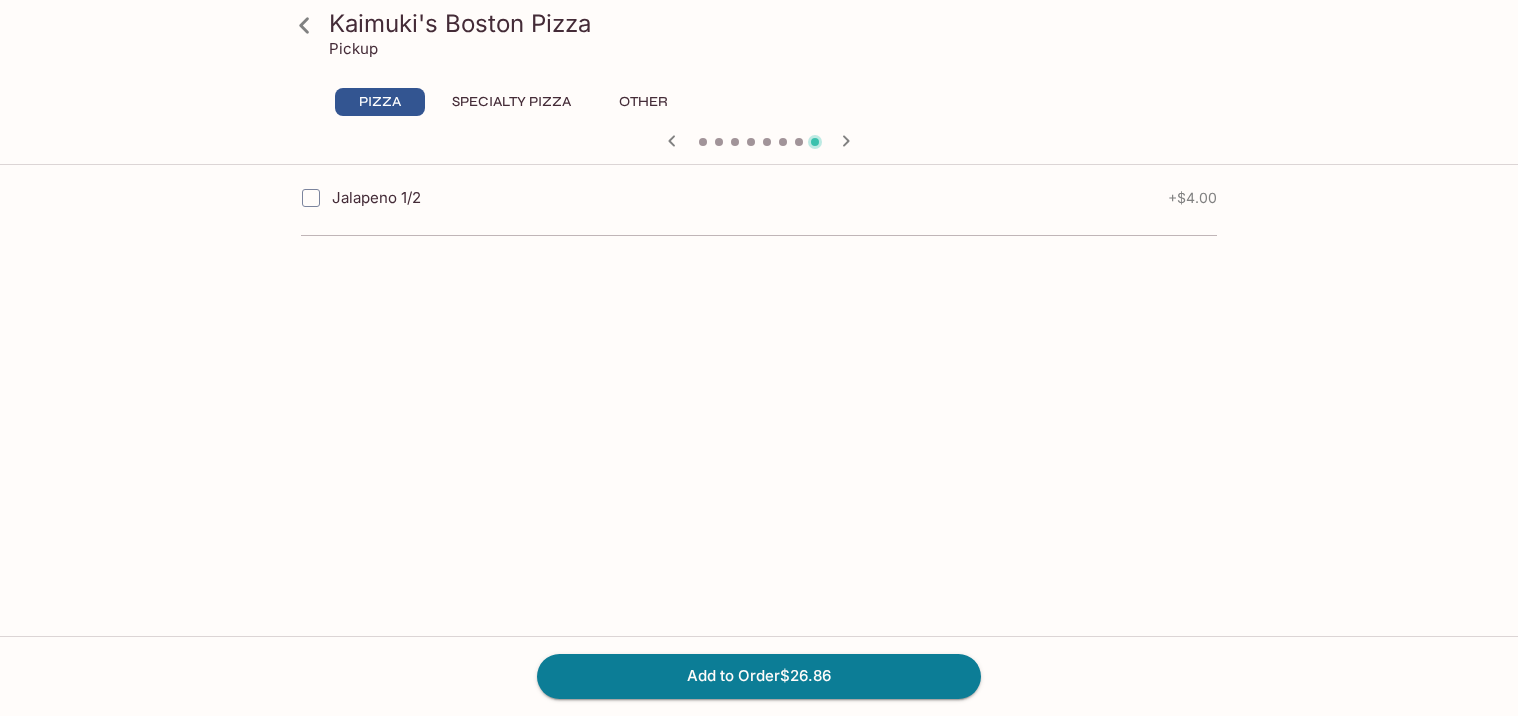 scroll, scrollTop: 2400, scrollLeft: 0, axis: vertical 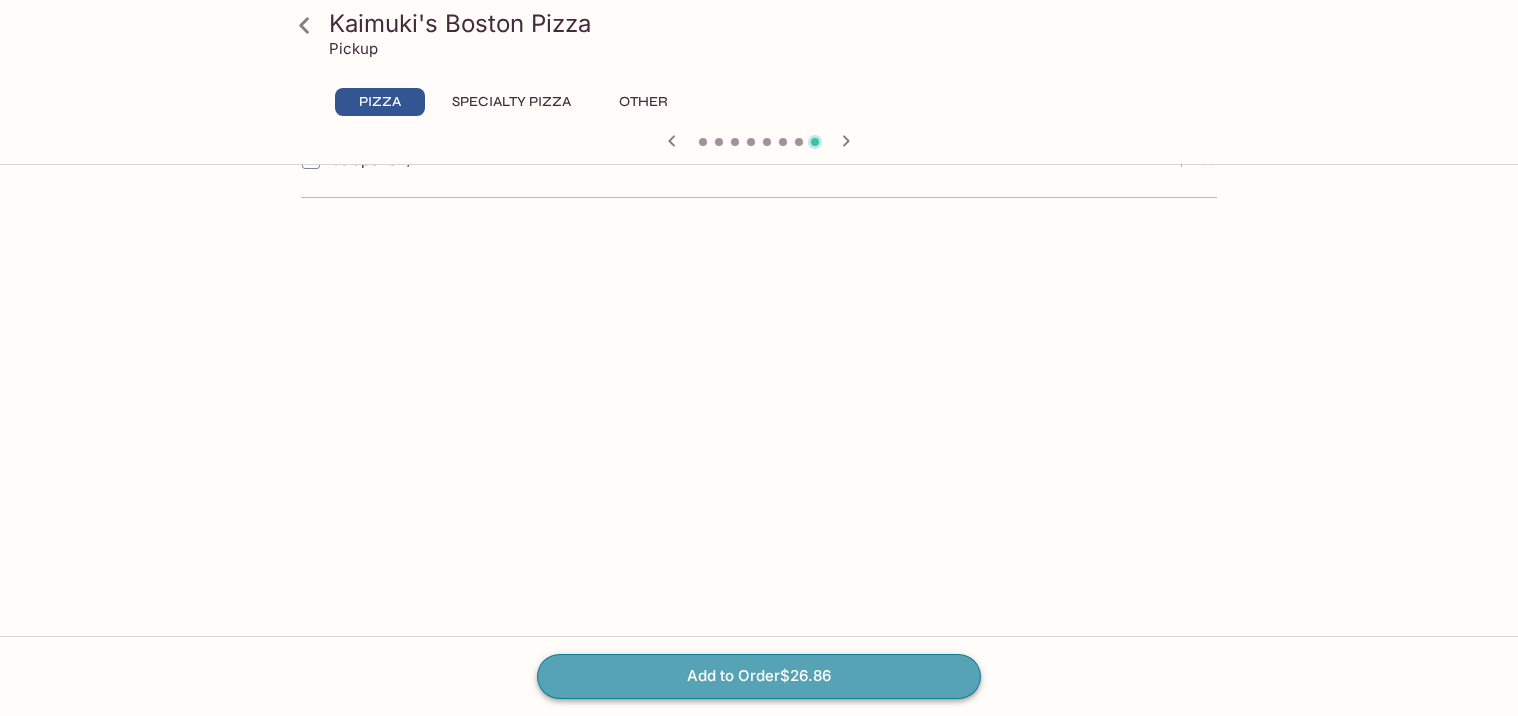 click on "Add to Order  $[PRICE]" at bounding box center (759, 676) 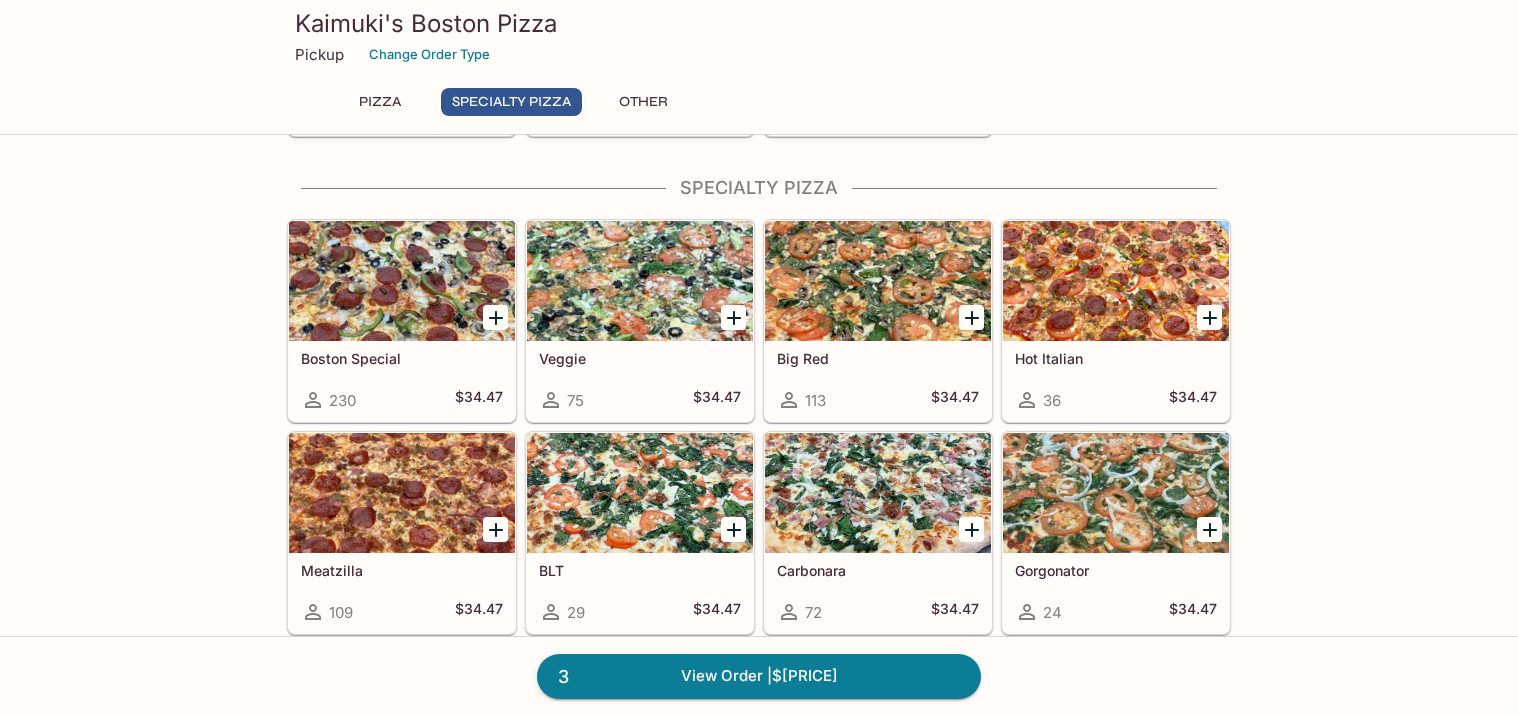 scroll, scrollTop: 782, scrollLeft: 0, axis: vertical 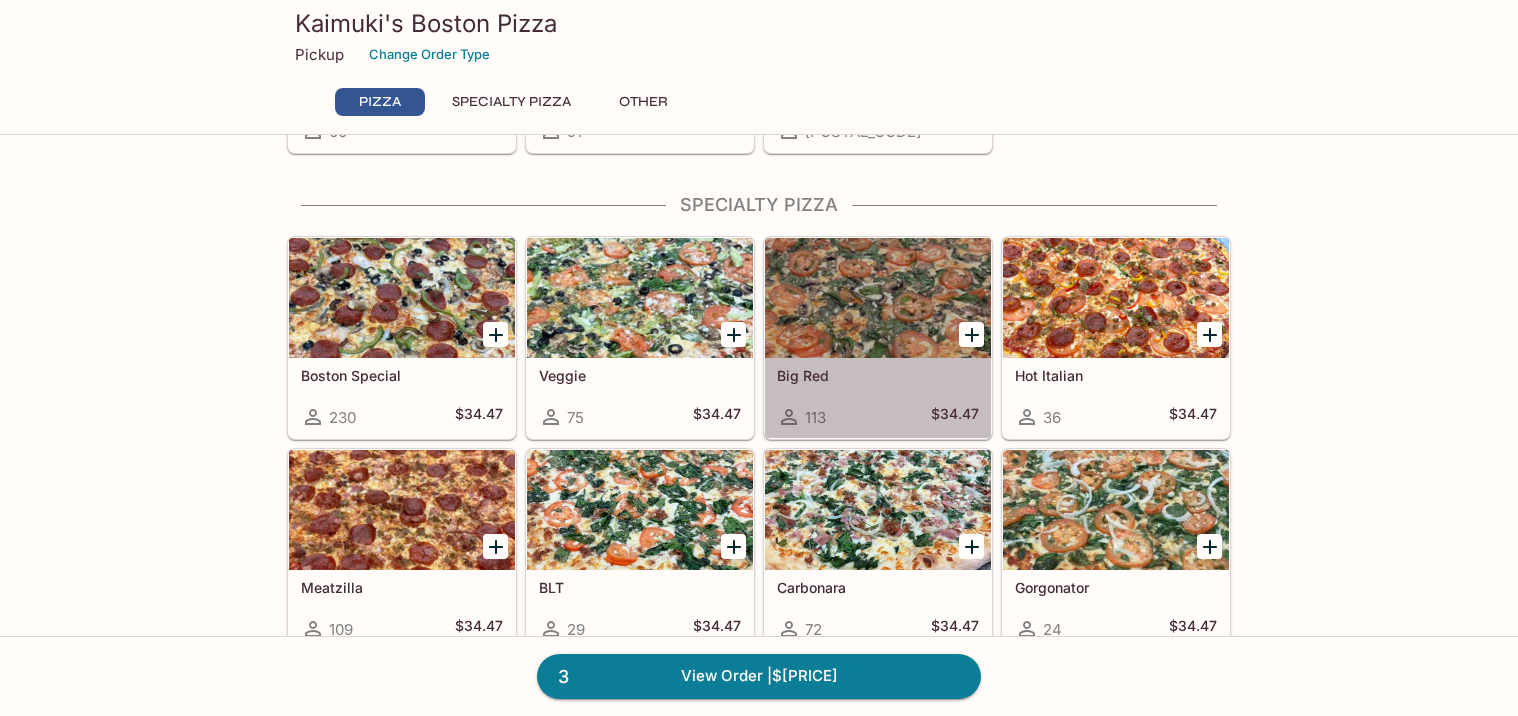 click at bounding box center (878, 298) 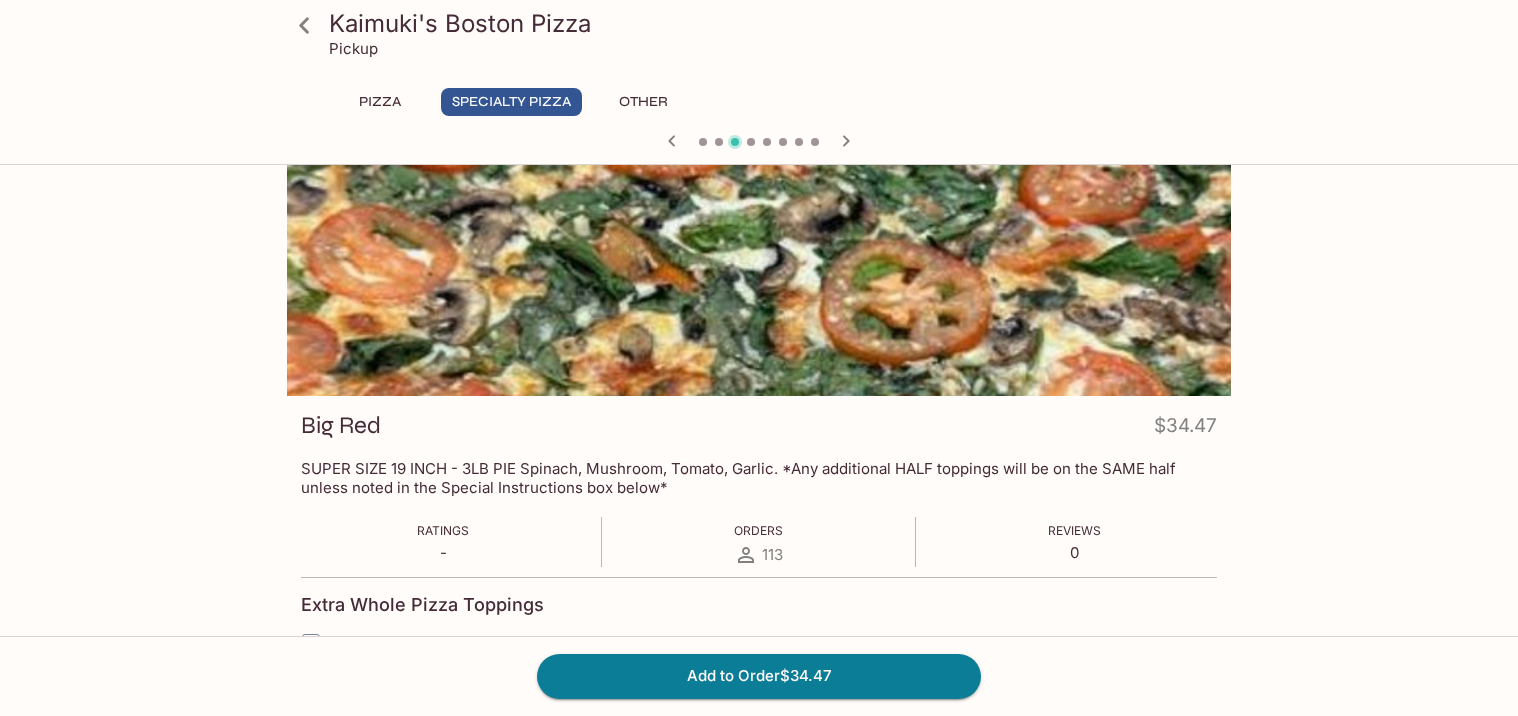 scroll, scrollTop: 0, scrollLeft: 0, axis: both 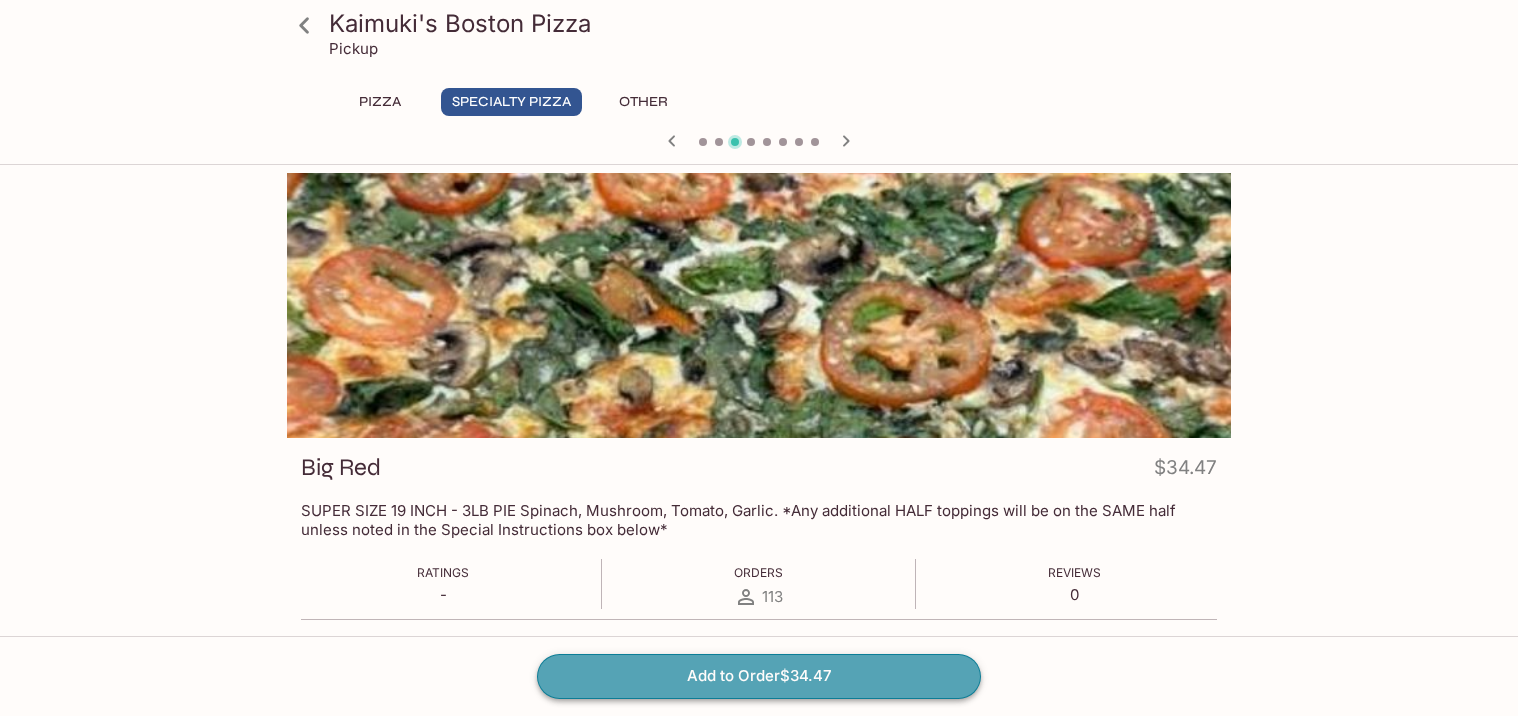 click on "Add to Order  $34.47" at bounding box center [759, 676] 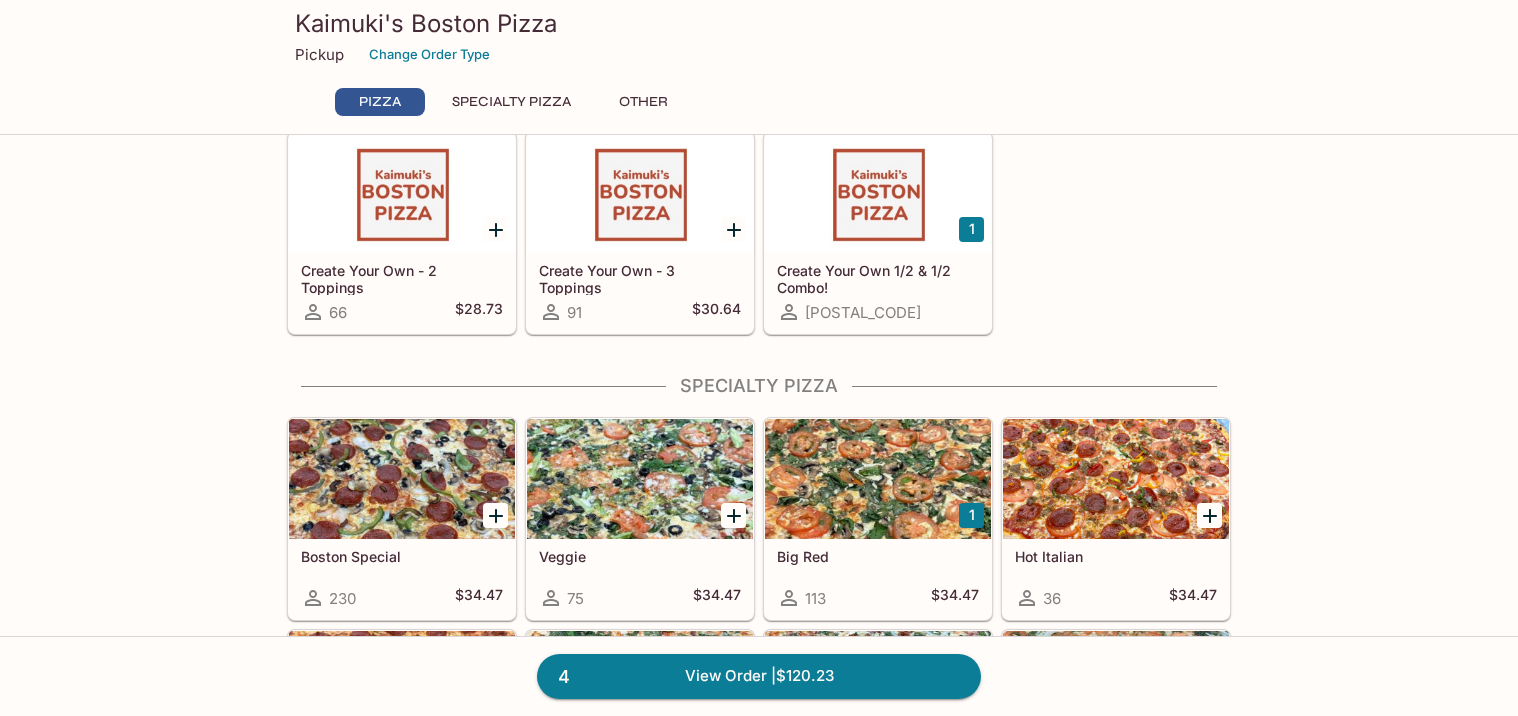 scroll, scrollTop: 691, scrollLeft: 0, axis: vertical 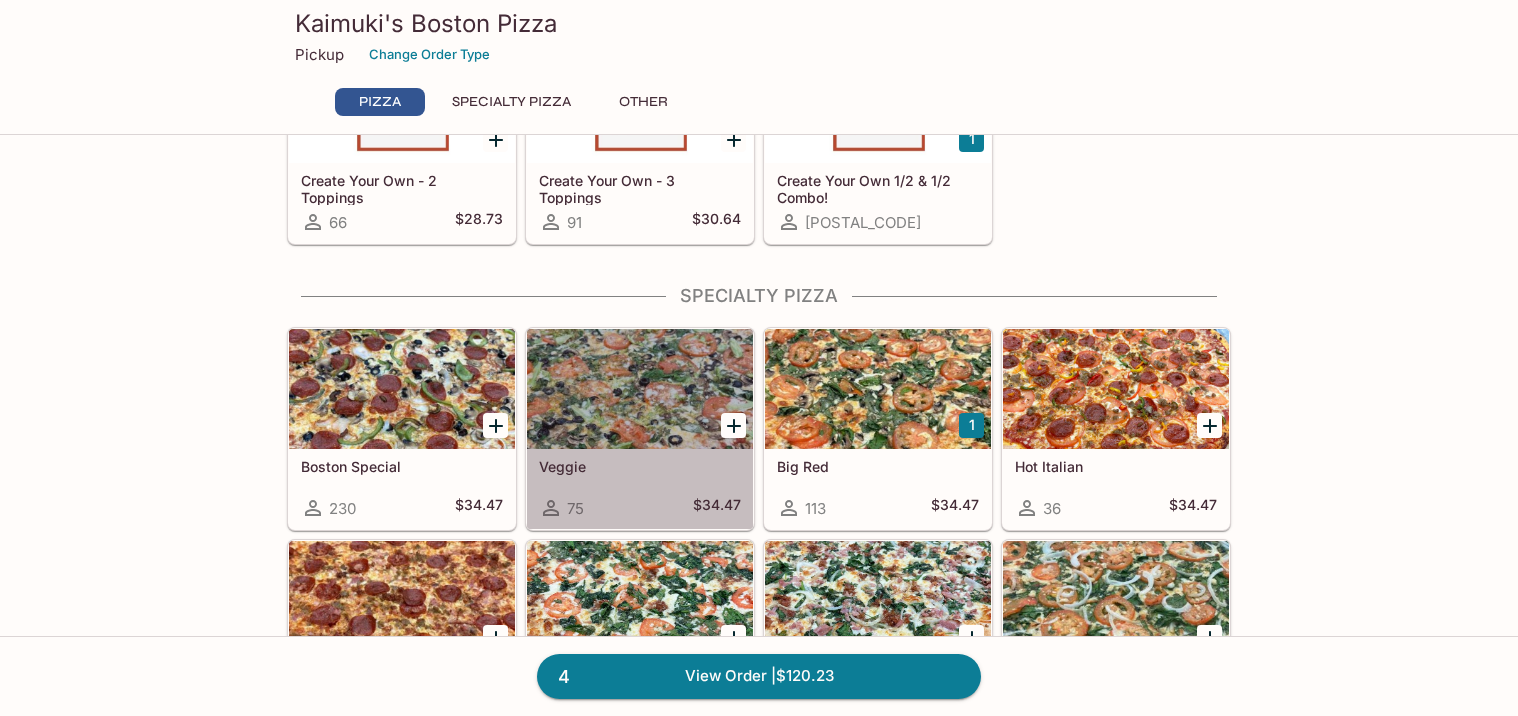 click at bounding box center [640, 389] 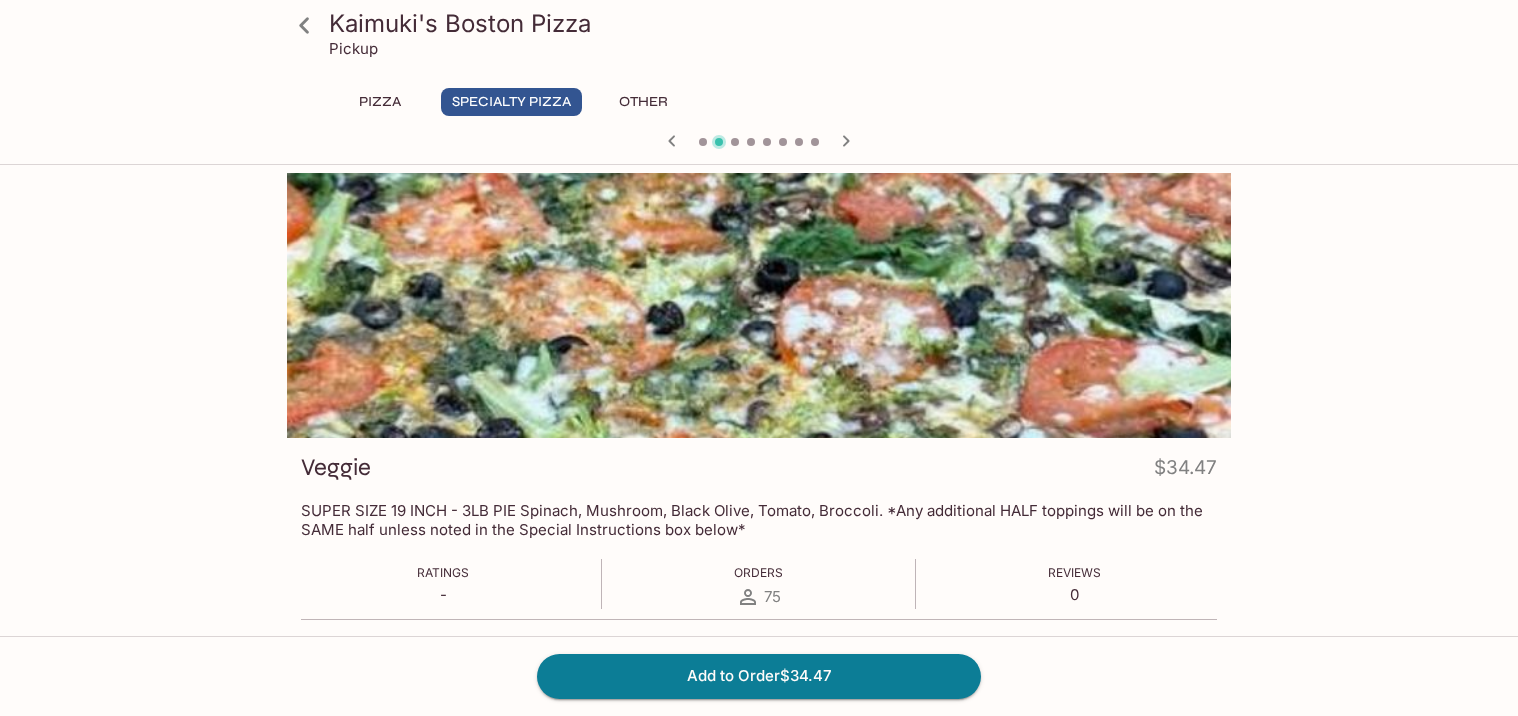 click on "Pizza" at bounding box center [380, 102] 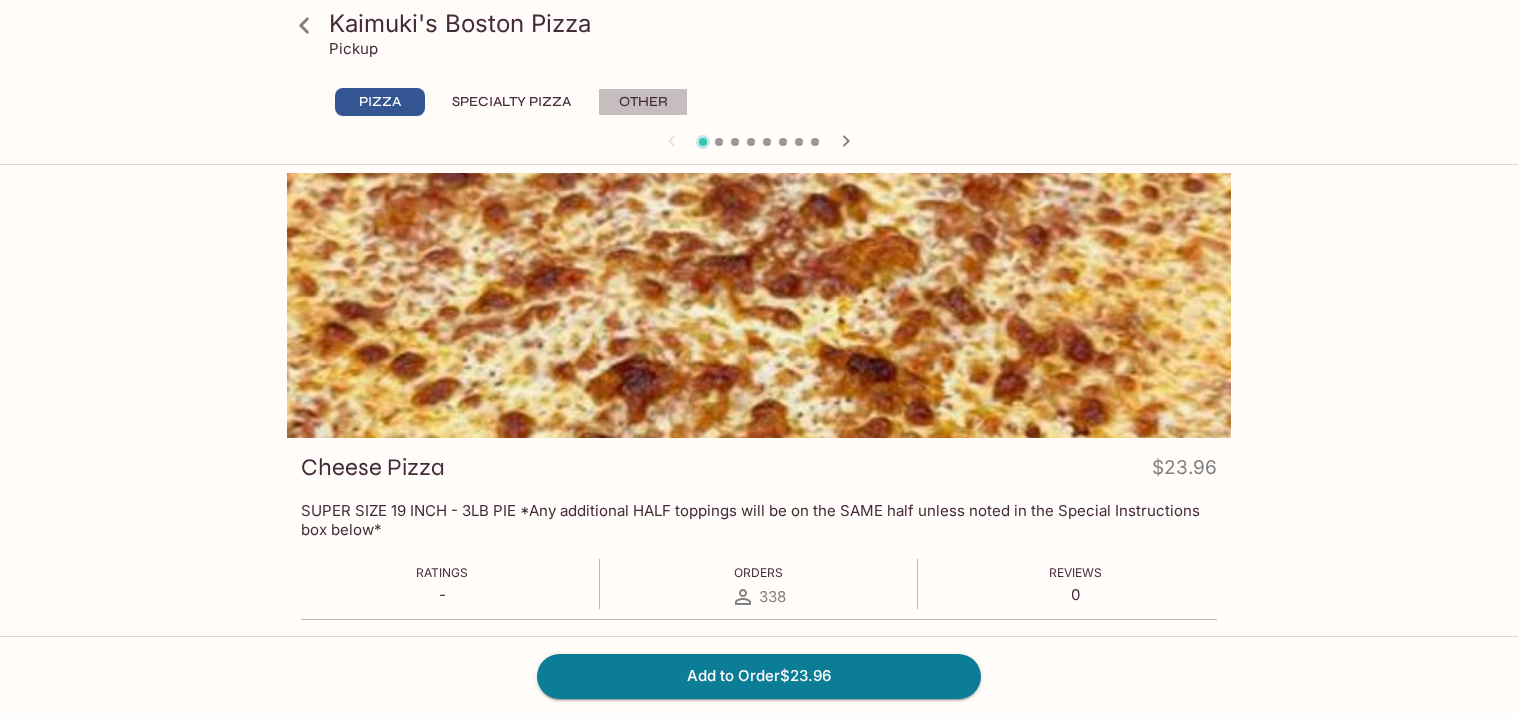 click on "Other" at bounding box center (643, 102) 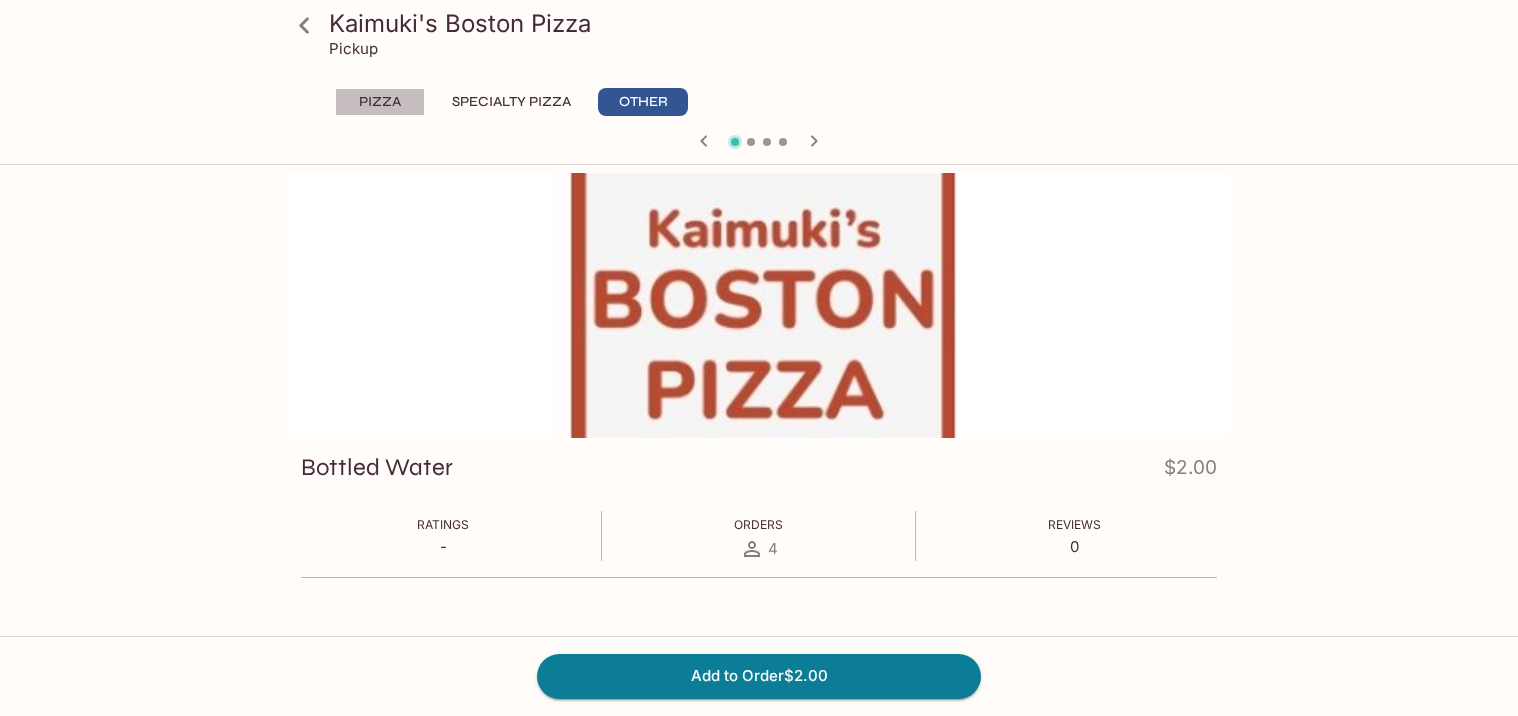click on "Pizza" at bounding box center (380, 102) 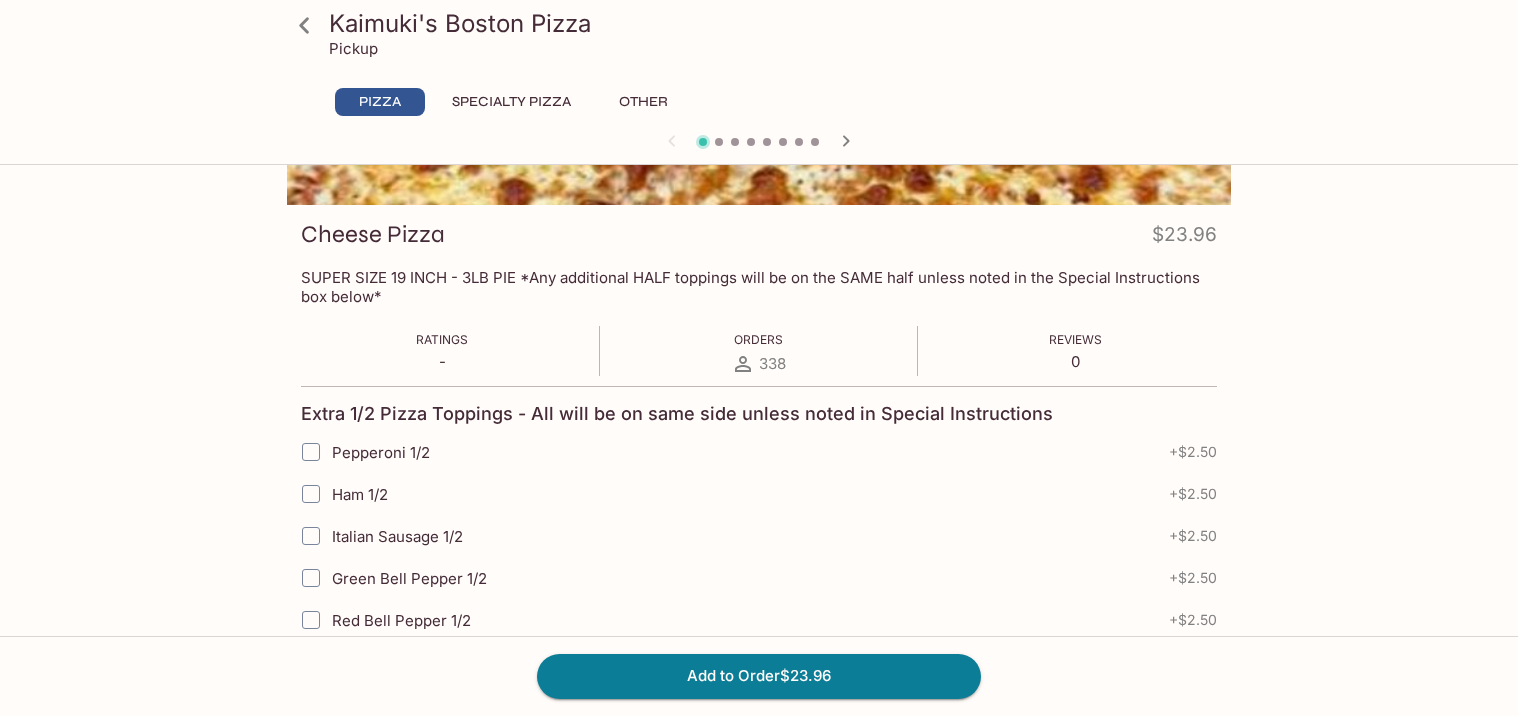 scroll, scrollTop: 211, scrollLeft: 0, axis: vertical 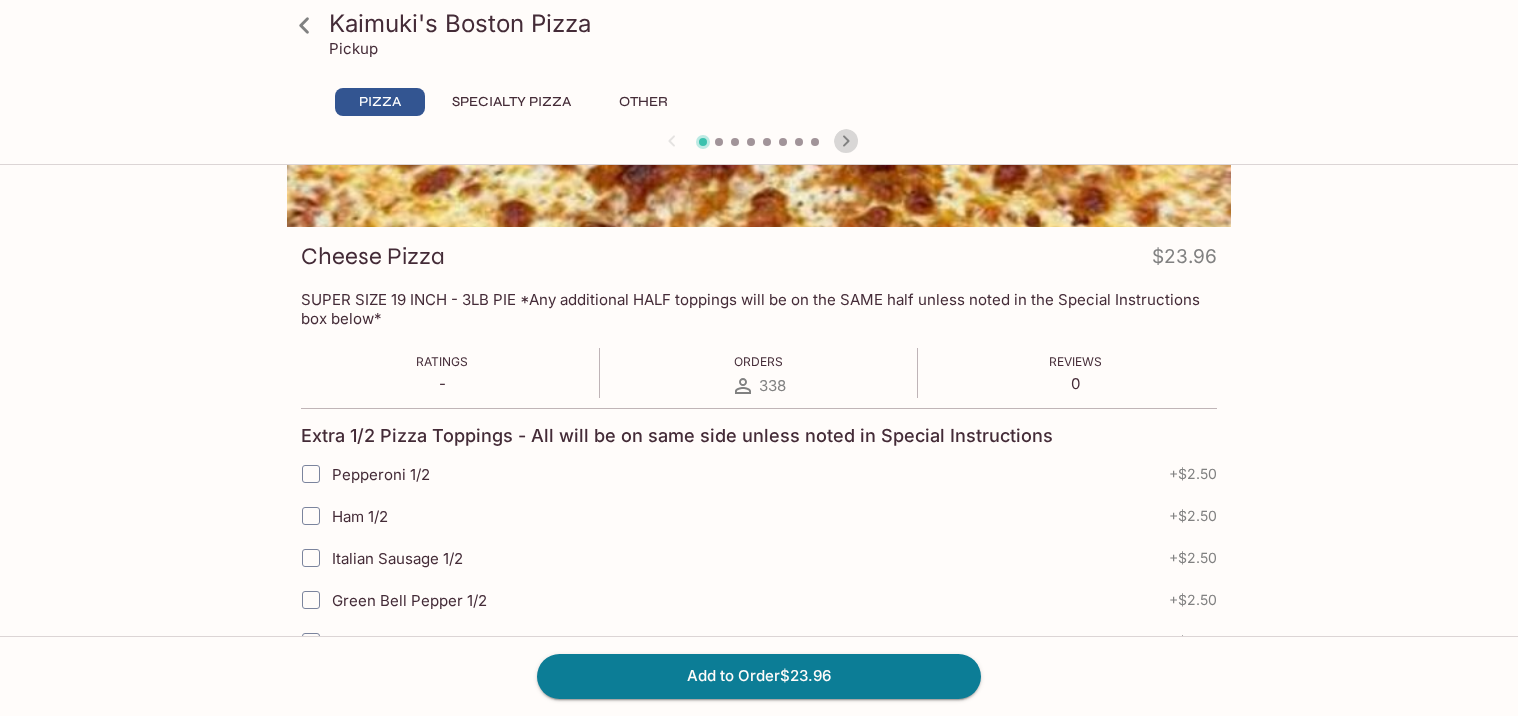 click 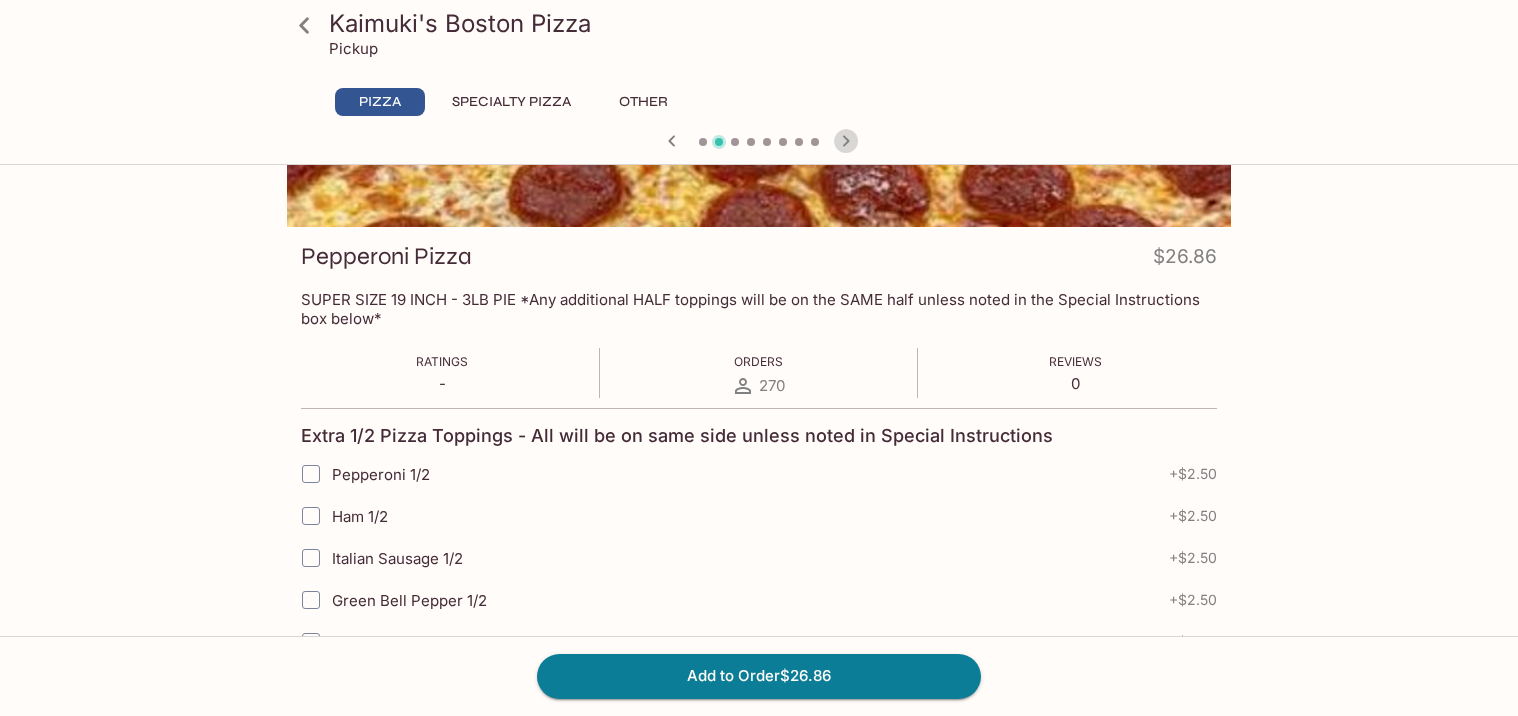 click 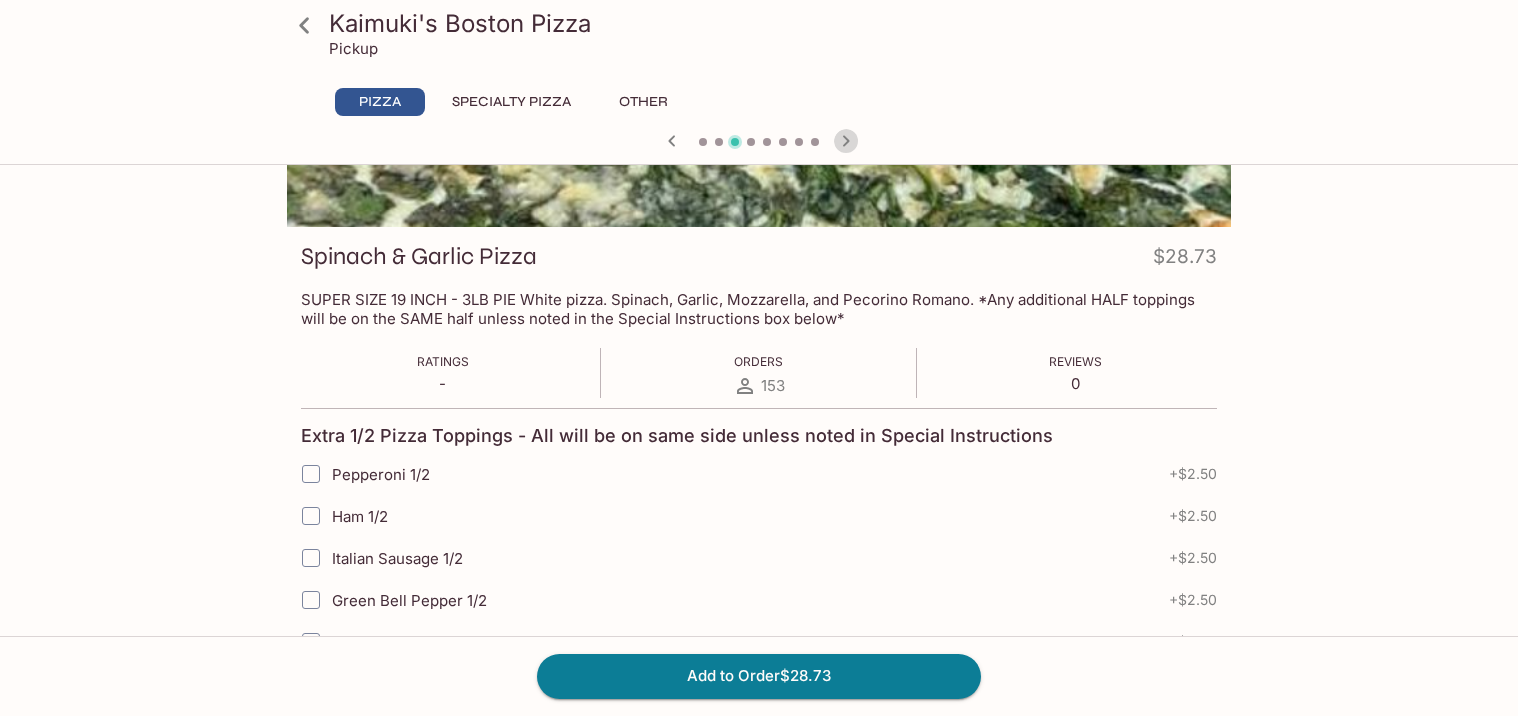 click 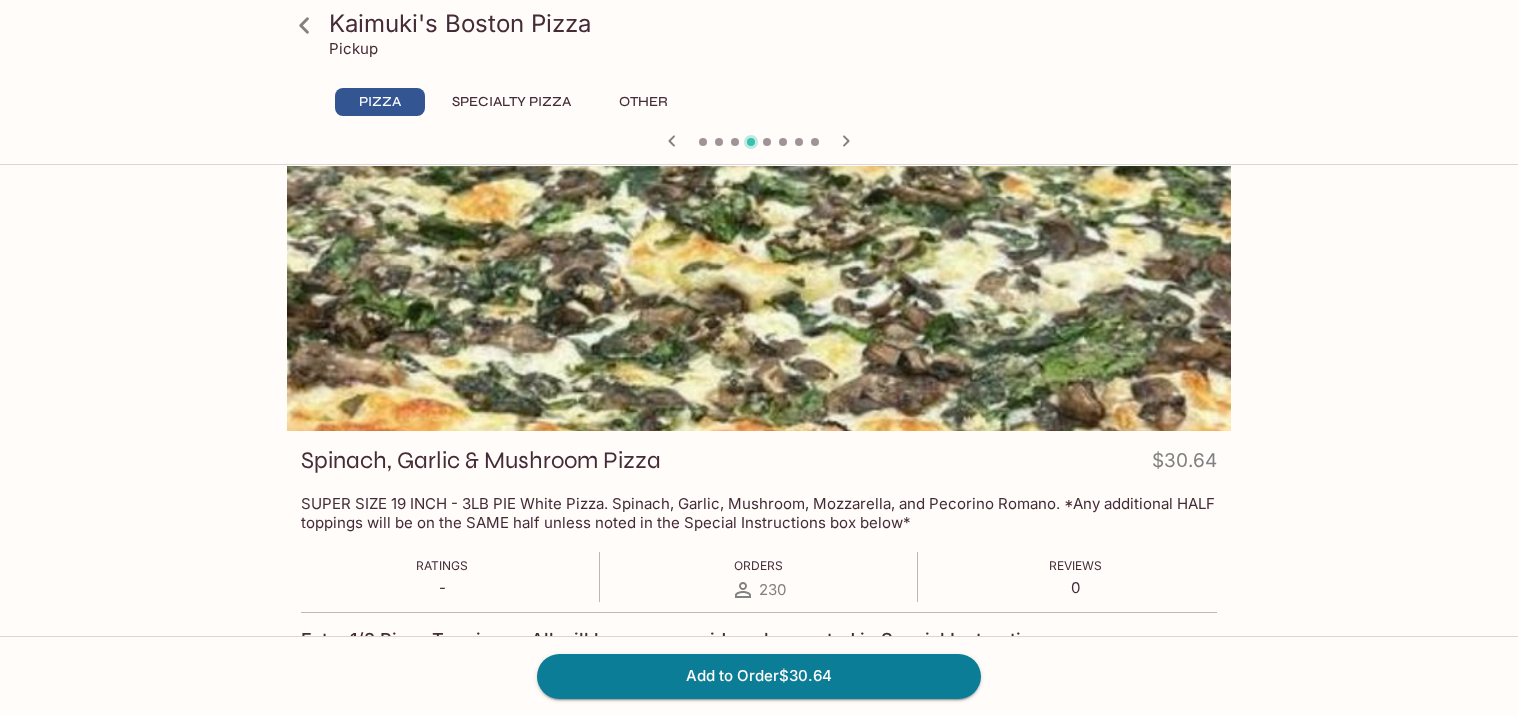 scroll, scrollTop: 0, scrollLeft: 0, axis: both 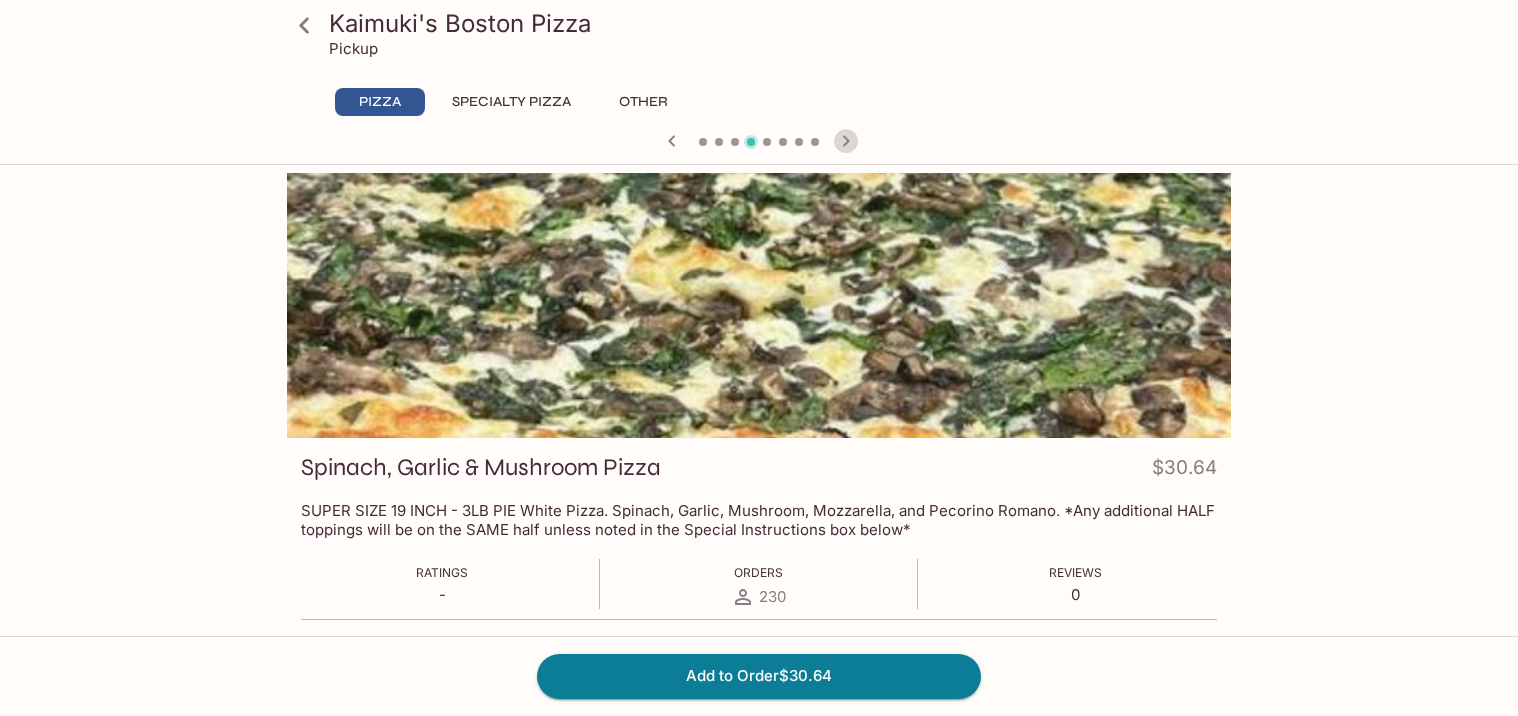 click 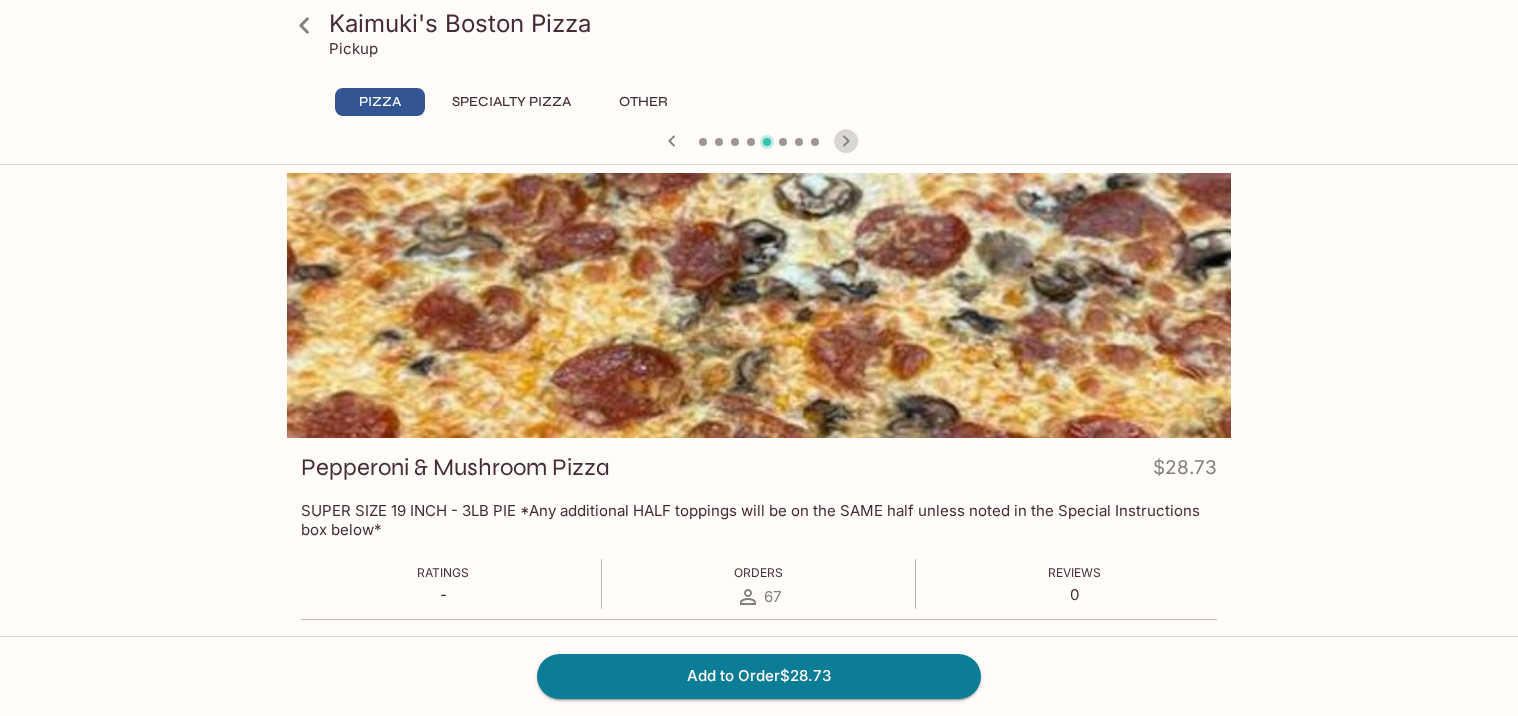 click 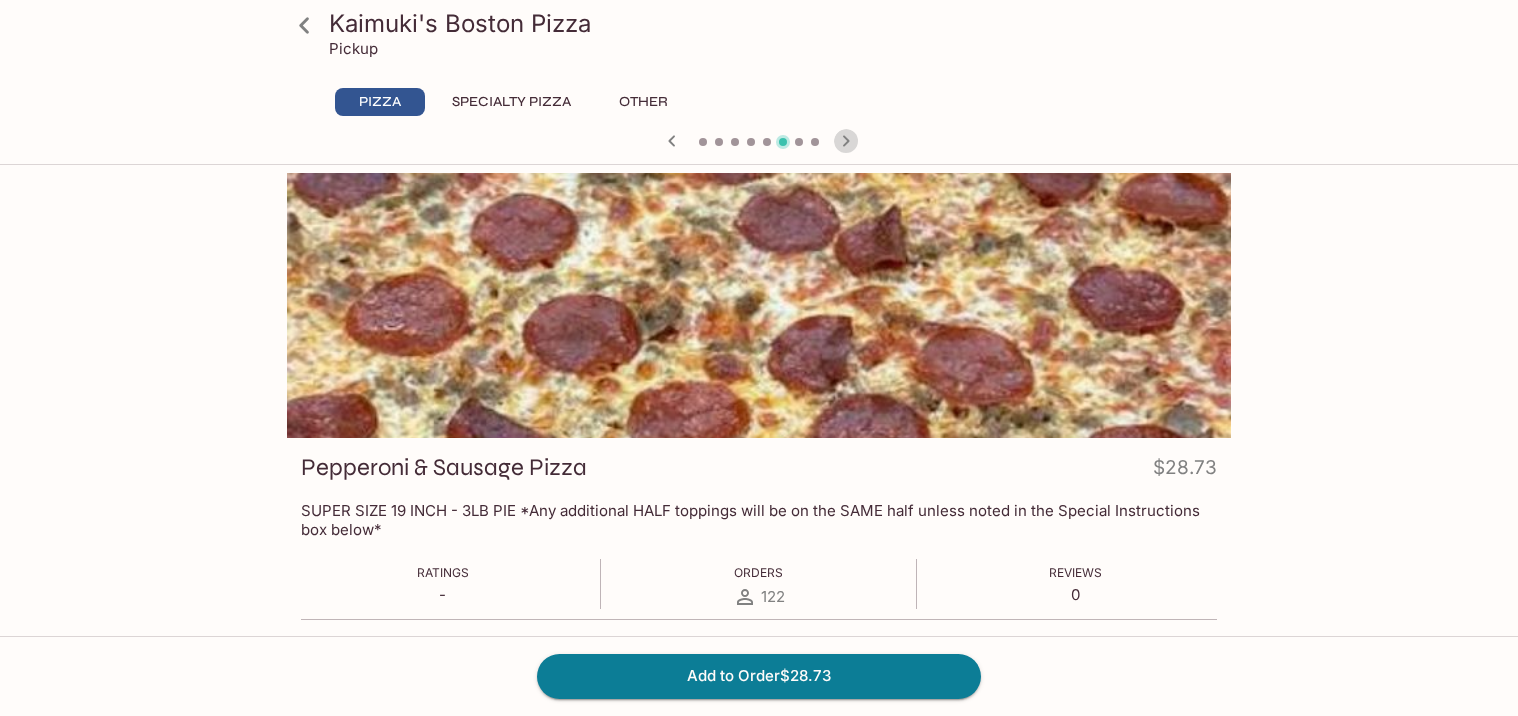 click 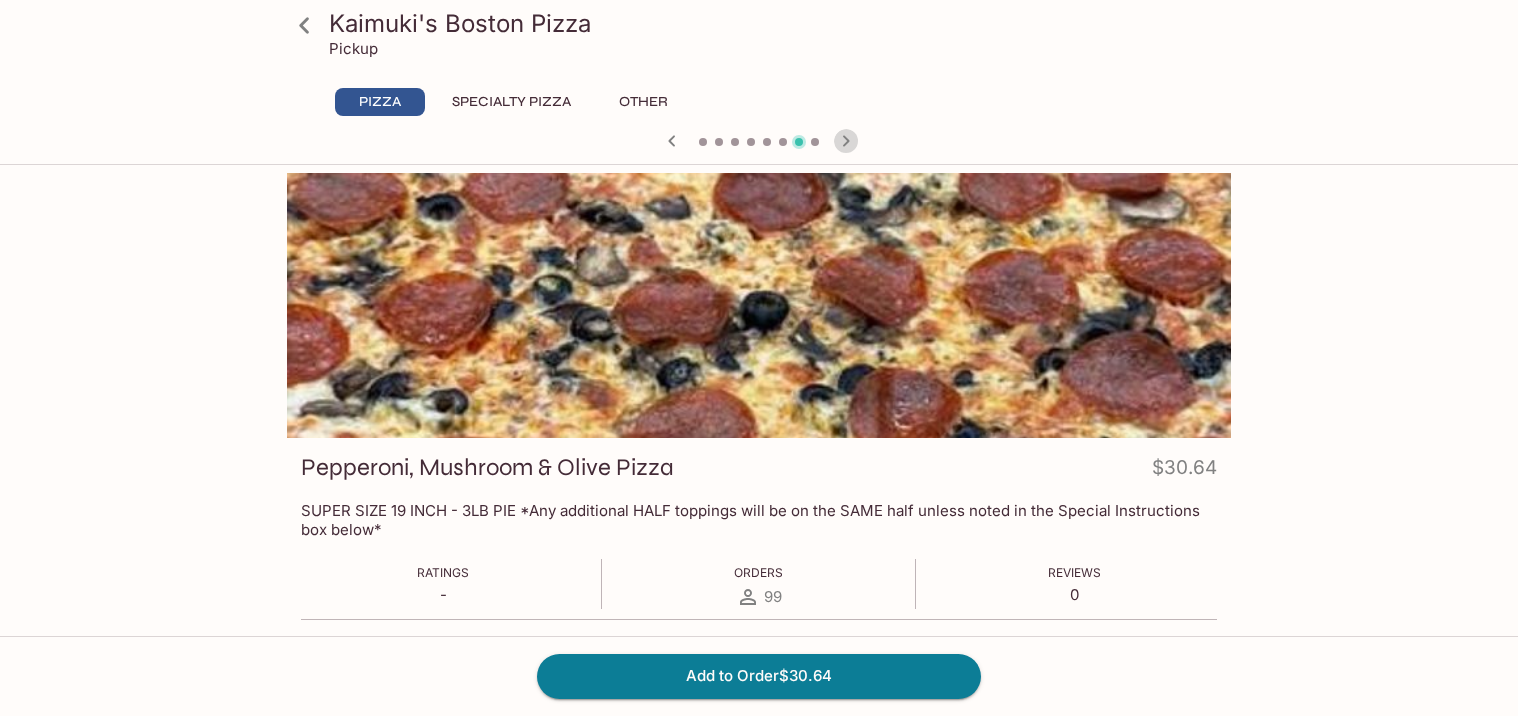click 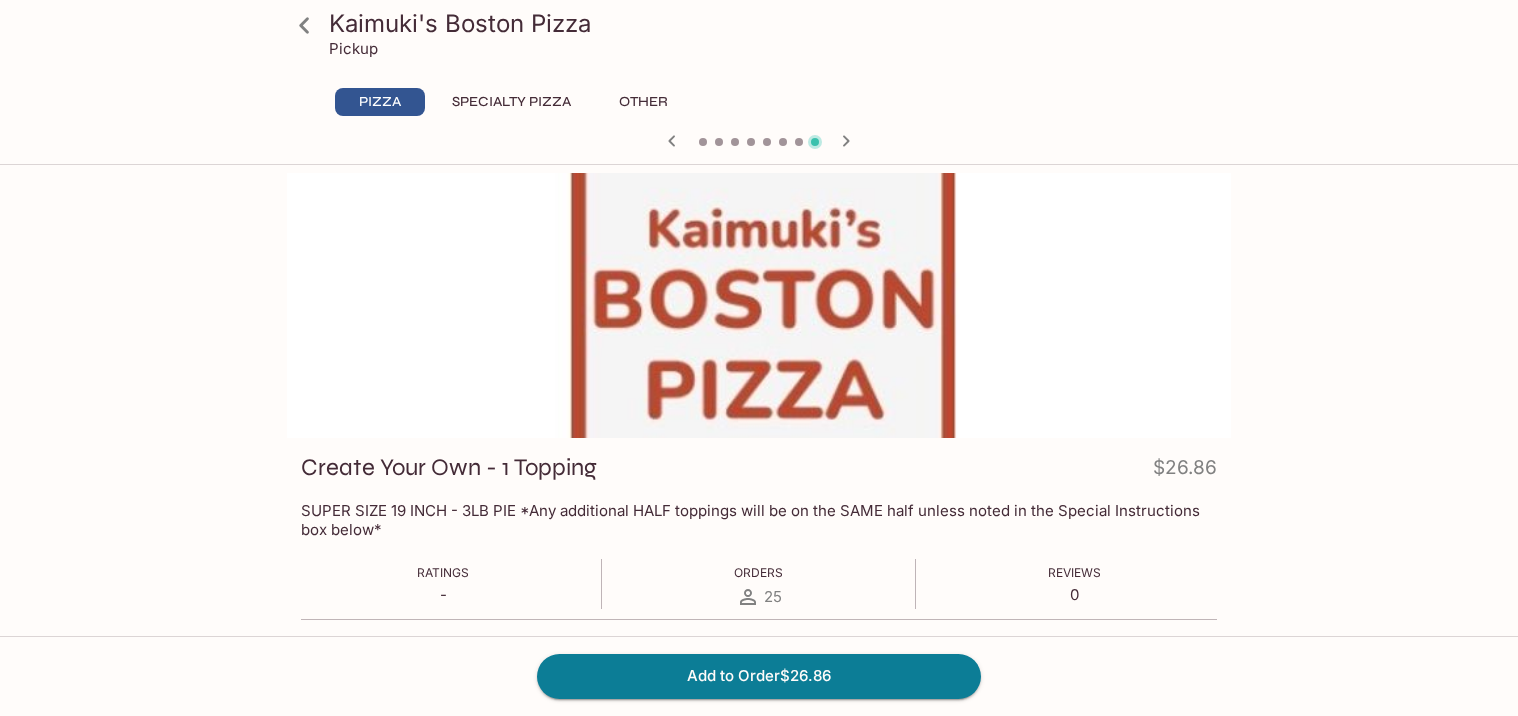 click on "Pizza" at bounding box center [380, 102] 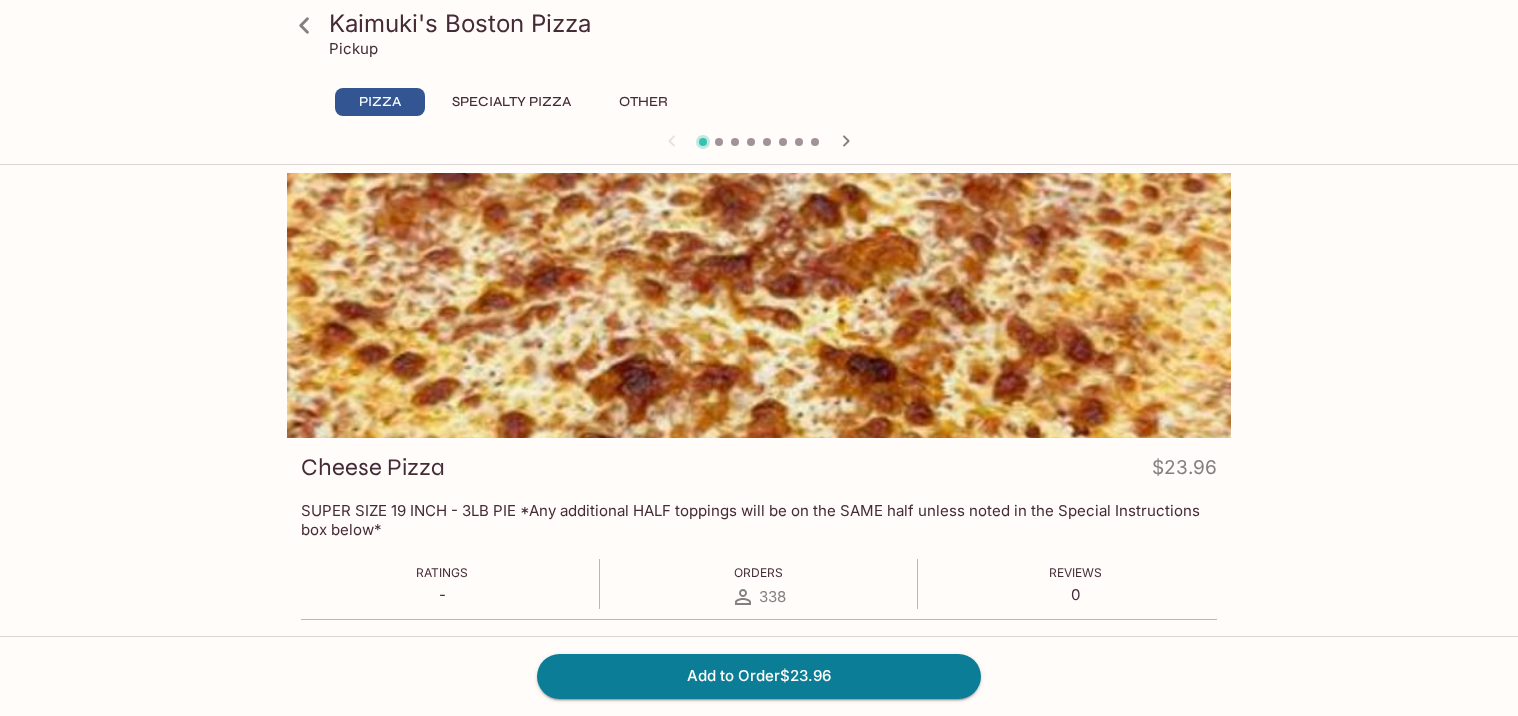 click 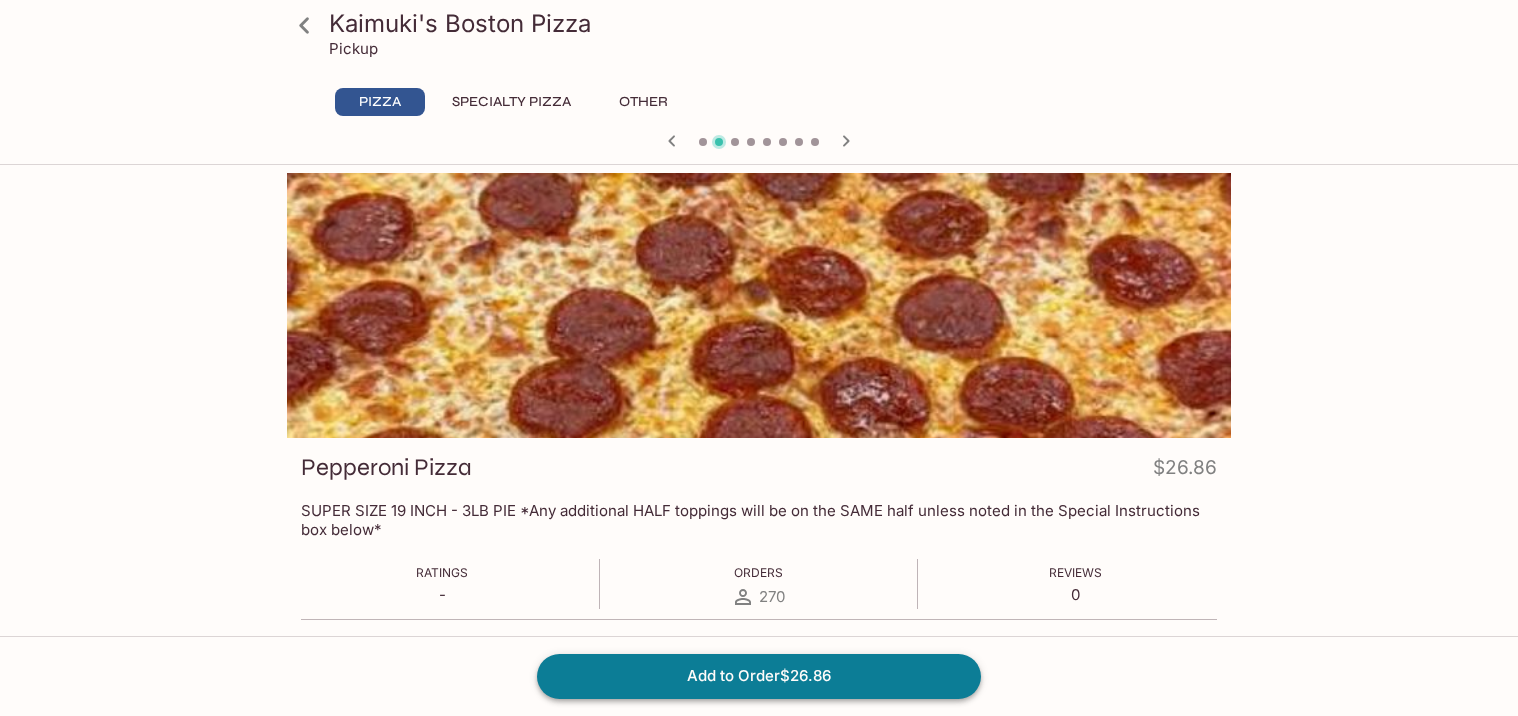 click on "Add to Order  $[PRICE]" at bounding box center (759, 676) 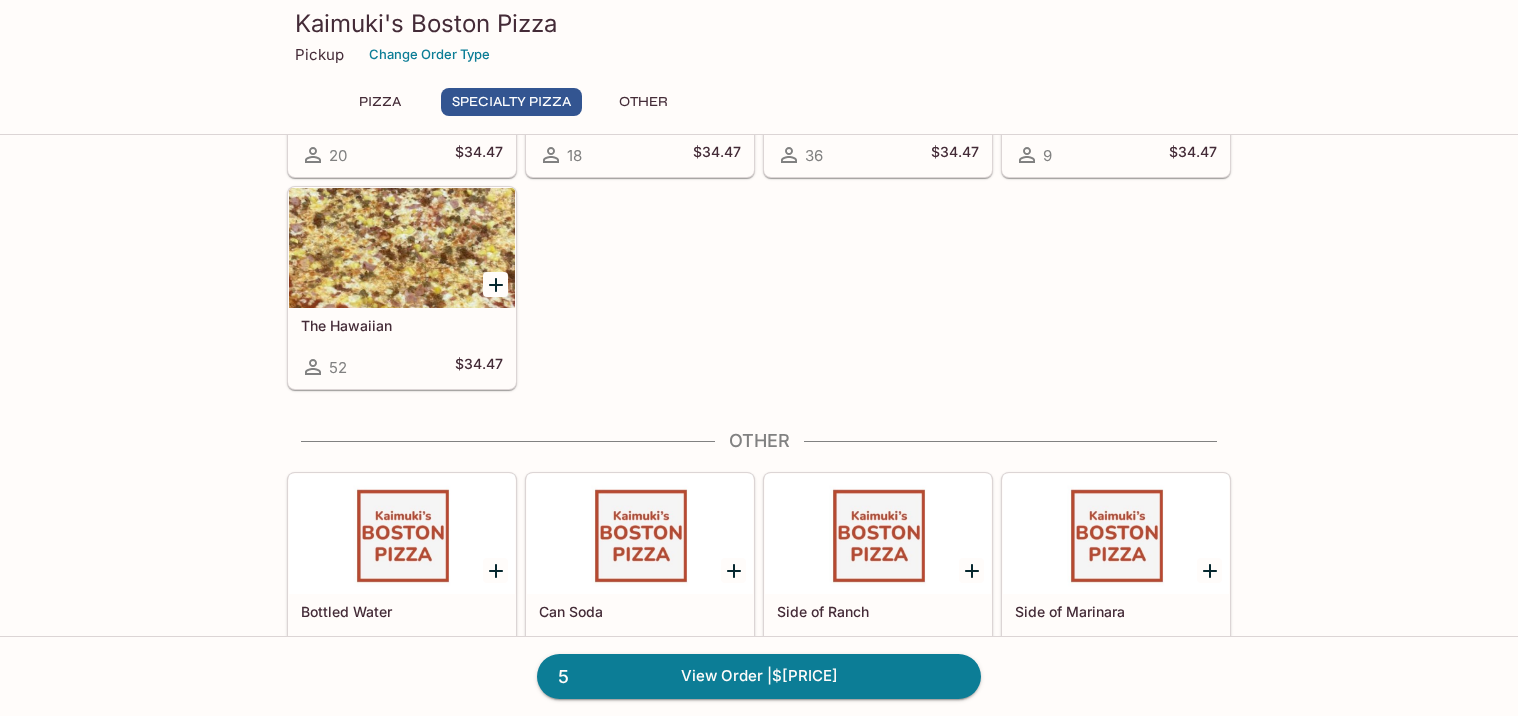 scroll, scrollTop: 1528, scrollLeft: 0, axis: vertical 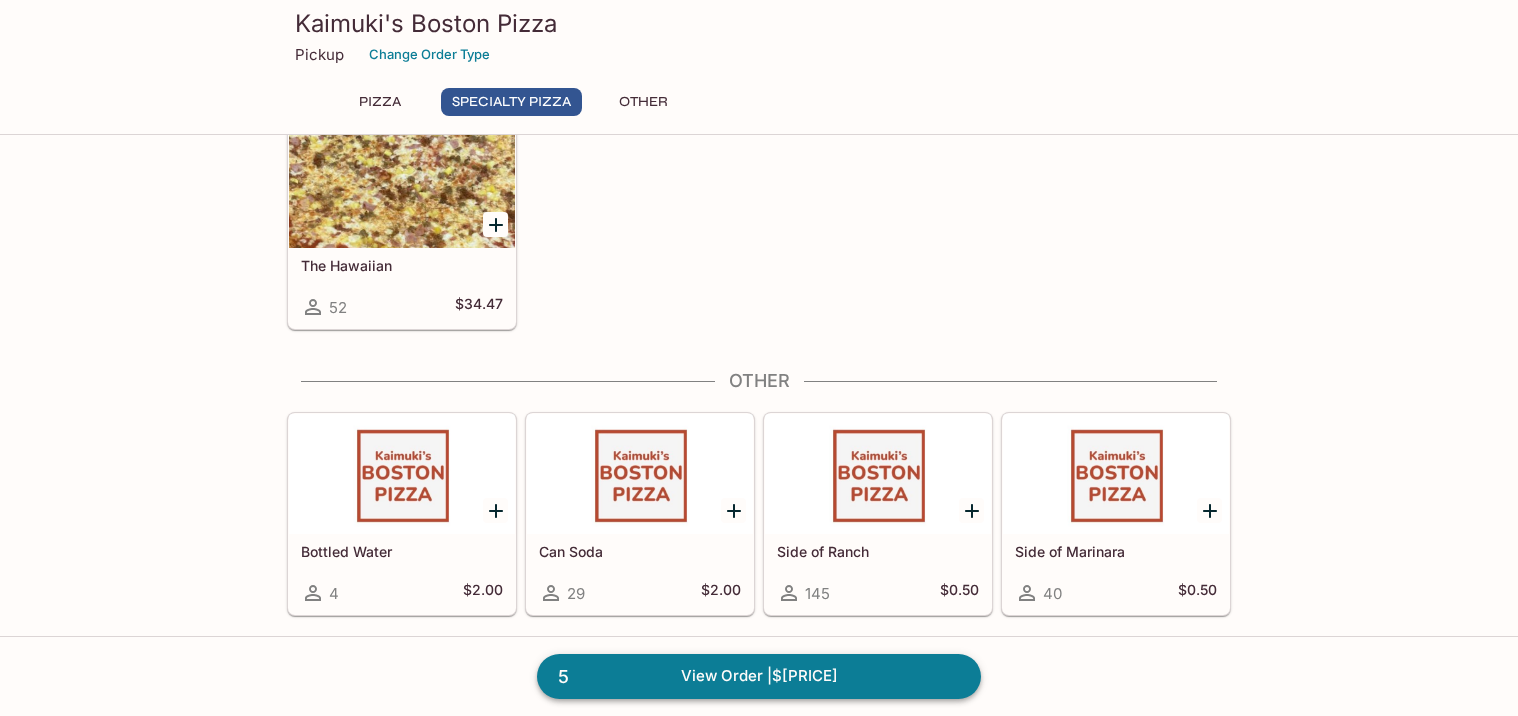 click on "5 View Order |  $[PRICE]" at bounding box center (759, 676) 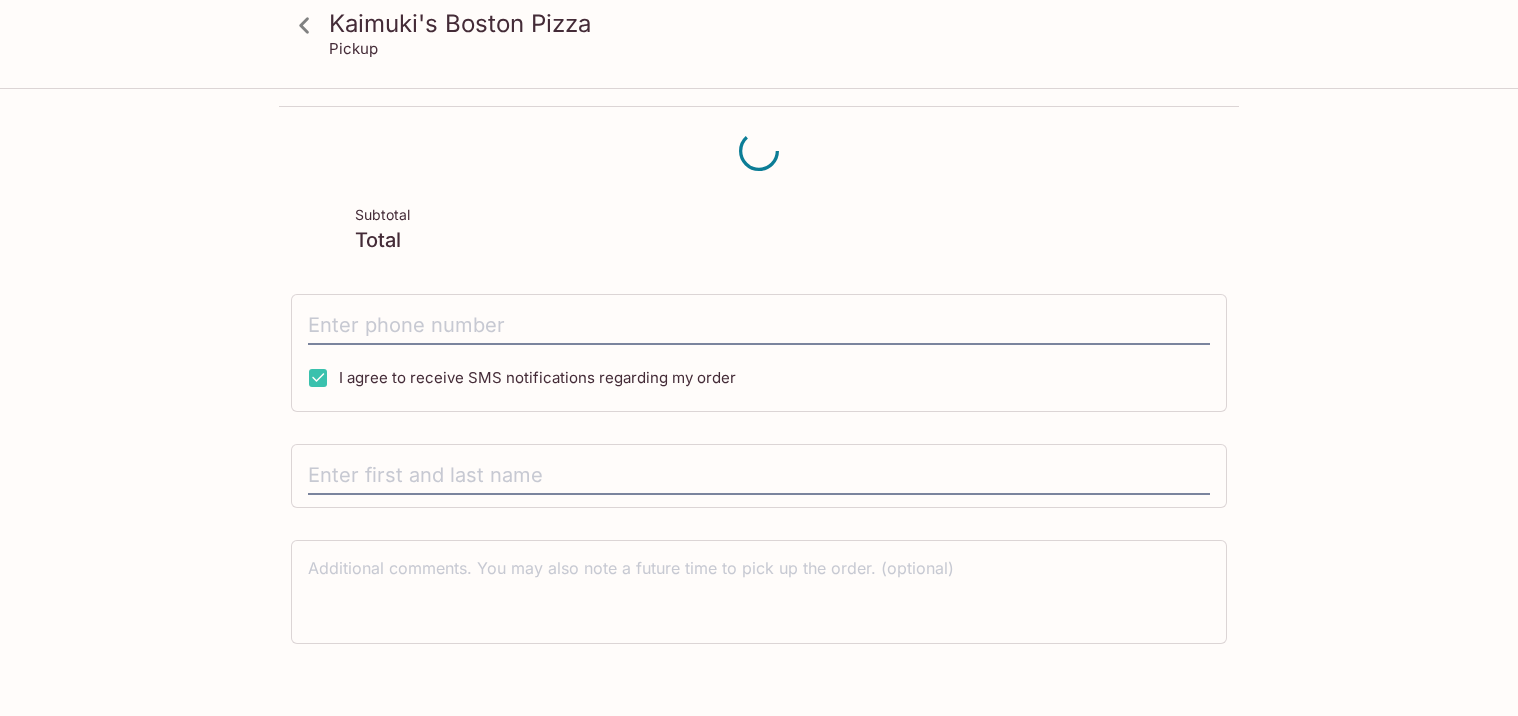 scroll, scrollTop: 0, scrollLeft: 0, axis: both 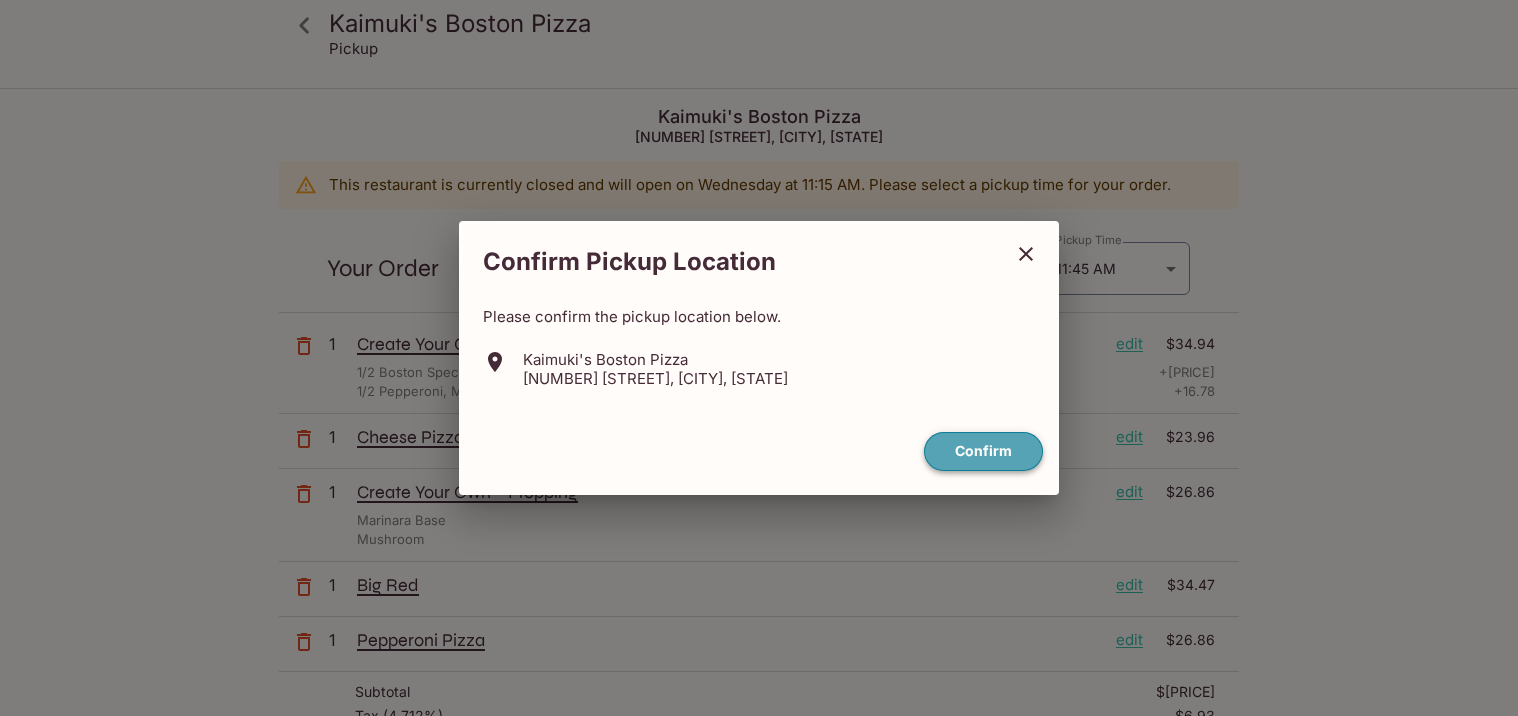 click on "Confirm" at bounding box center (983, 451) 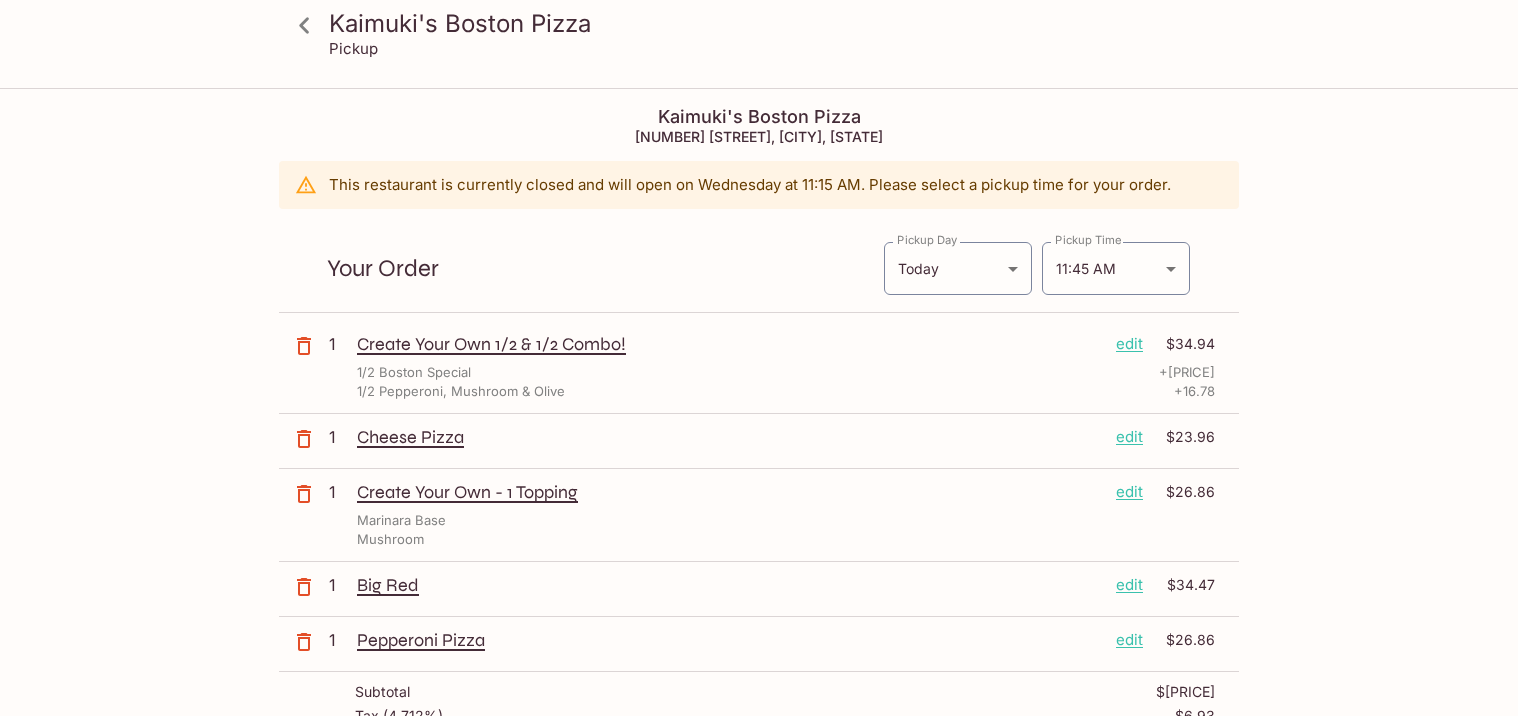 scroll, scrollTop: 35, scrollLeft: 0, axis: vertical 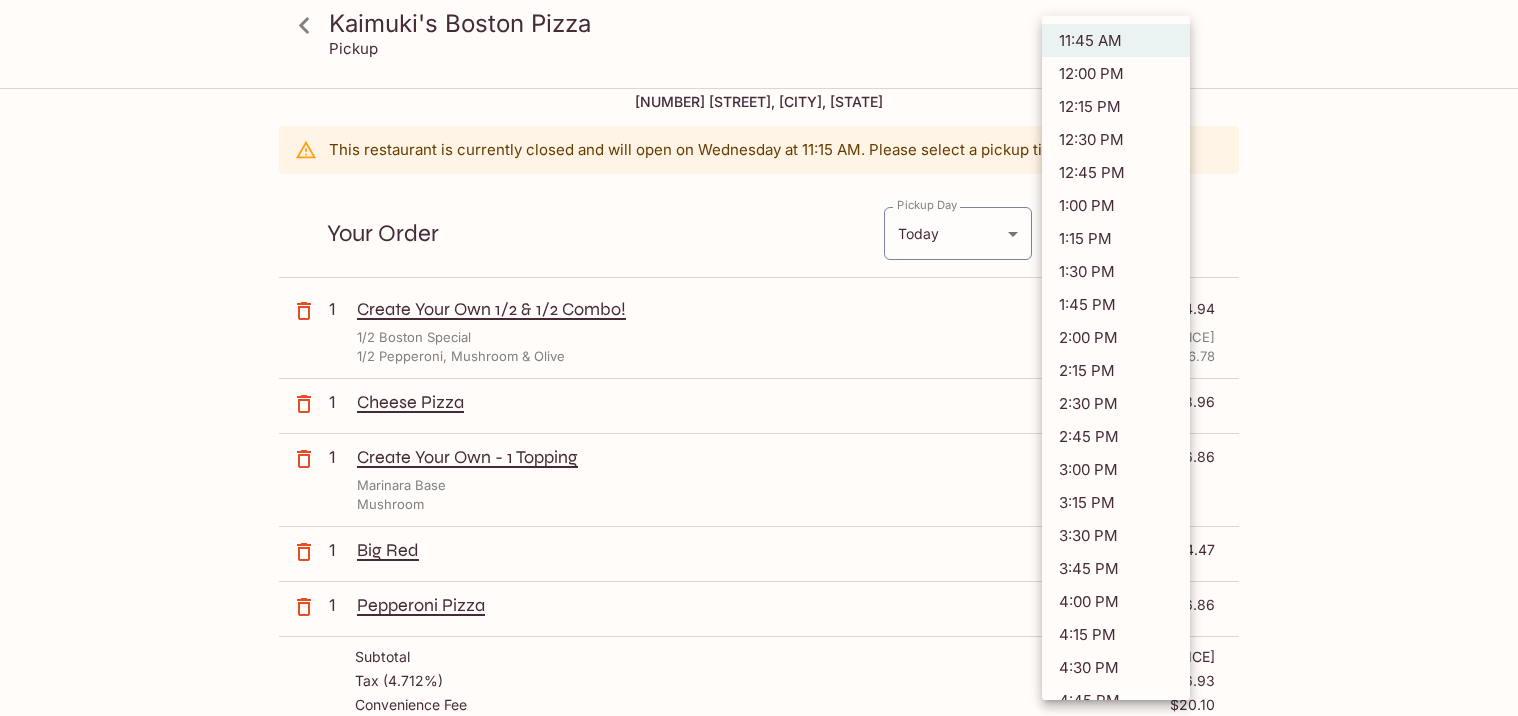 click on "Kaimuki's Boston Pizza Pickup Kaimuki's Boston Pizza [NUMBER] [STREET], [CITY], [STATE] This restaurant is currently closed and will open on   Wednesday   at   11:15 AM . Please select a pickup time for your order. Your Order Pickup Day Today Today Pickup Day Pickup Time 11:45 AM [DATE] Pickup Time 1 Create Your Own 1/2 & 1/2 Combo! edit $[PRICE] 1/2 Boston Special + $[PRICE] 1/2 Pepperoni, Mushroom & Olive + $[PRICE] 1 Cheese Pizza edit $[PRICE] 1 Create Your Own - 1 Topping edit $[PRICE] Marinara Base Mushroom 1 Big Red edit $[PRICE] 1 Pepperoni Pizza edit $[PRICE] Subtotal $[PRICE] Tax ( 4.712% ) $[PRICE] Convenience Fee $[PRICE] Total $[PRICE] I agree to receive SMS notifications regarding my order x Pay with Credit Card Kaimuki's Boston Pizza | Powered by Beluga 11:45 AM 12:00 PM 12:15 PM 12:30 PM 12:45 PM 1:00 PM 1:15 PM 1:30 PM 1:45 PM 2:00 PM 2:15 PM 2:30 PM 2:45 PM 3:00 PM 3:15 PM 3:30 PM 3:45 PM 4:00 PM 4:15 PM 4:30 PM 4:45 PM 5:00 PM 5:15 PM 5:30 PM 5:45 PM 6:00 PM 6:15 PM 6:30 PM" at bounding box center [759, 413] 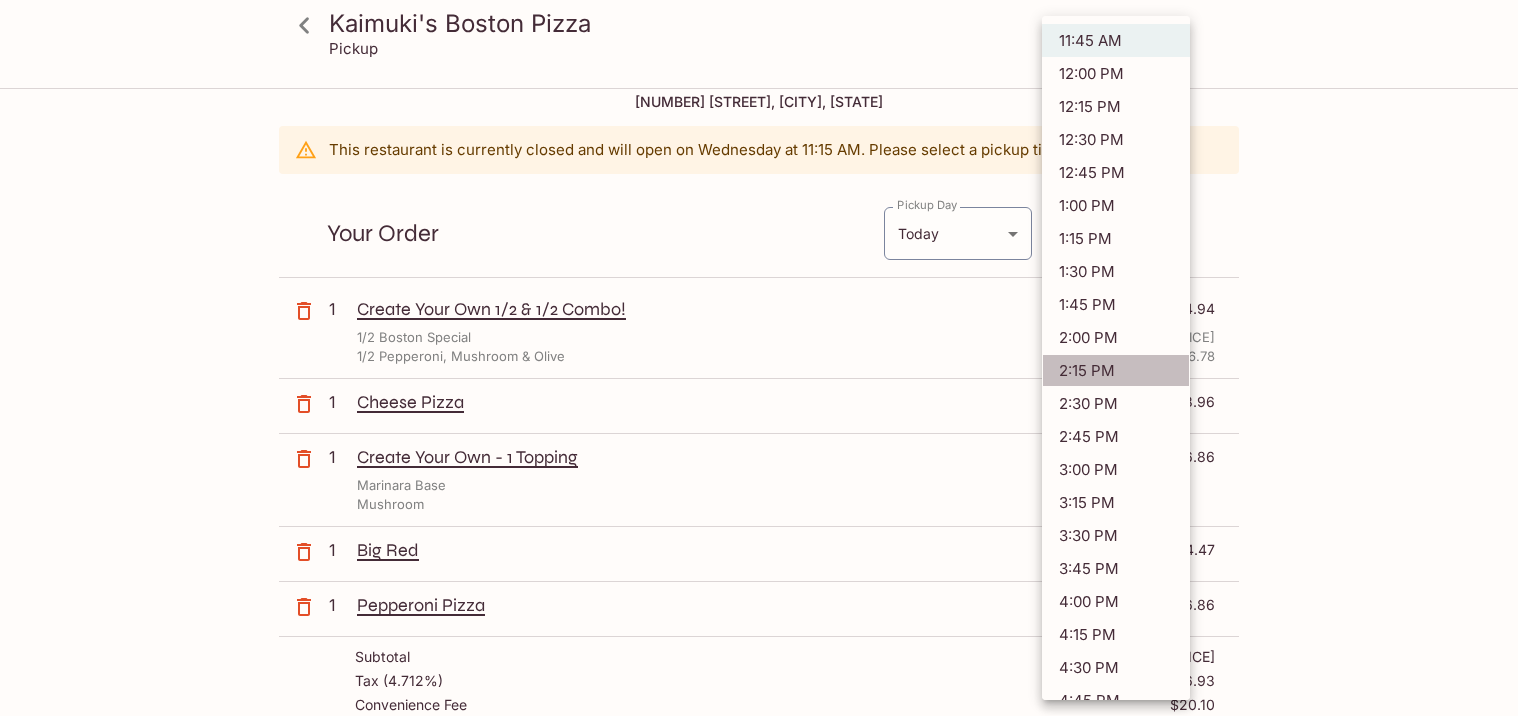 click on "2:15 PM" at bounding box center (1116, 370) 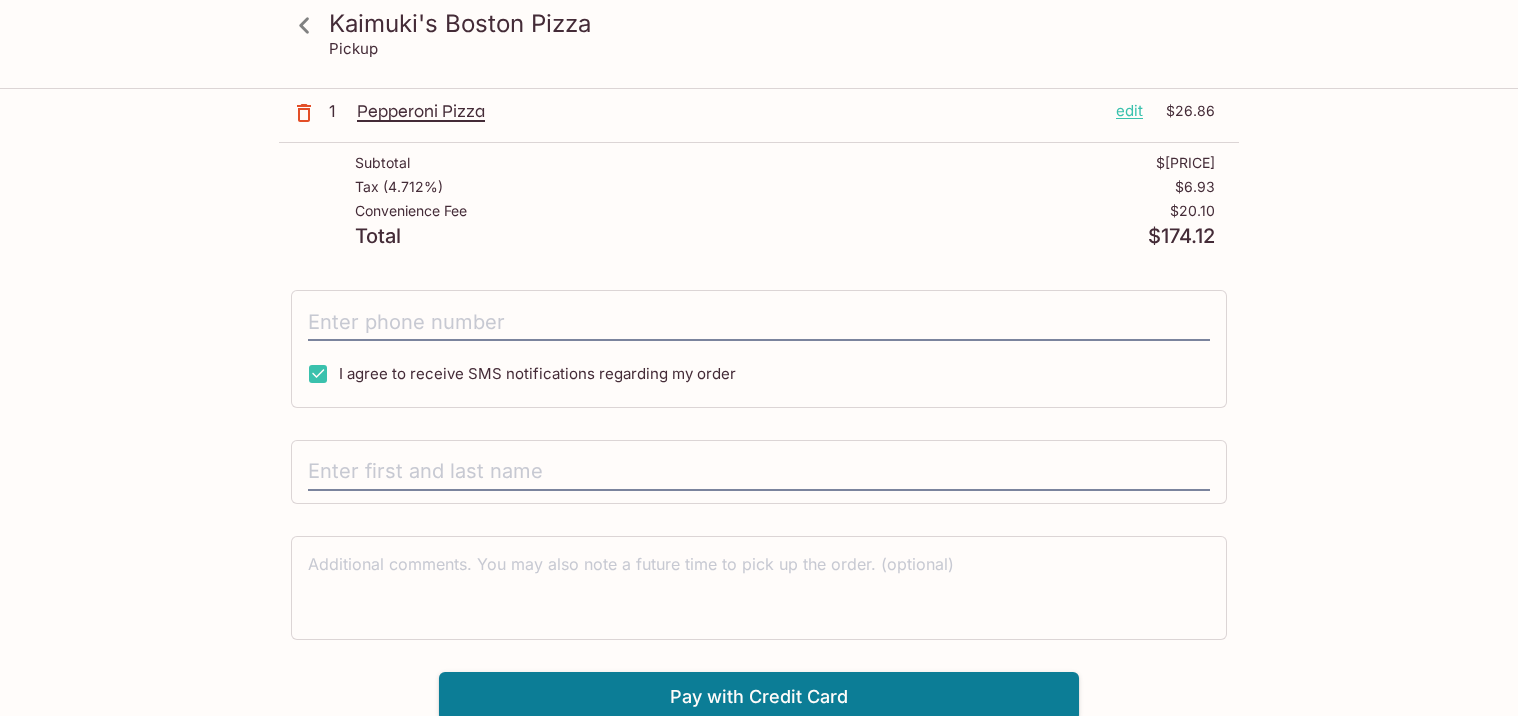 scroll, scrollTop: 534, scrollLeft: 0, axis: vertical 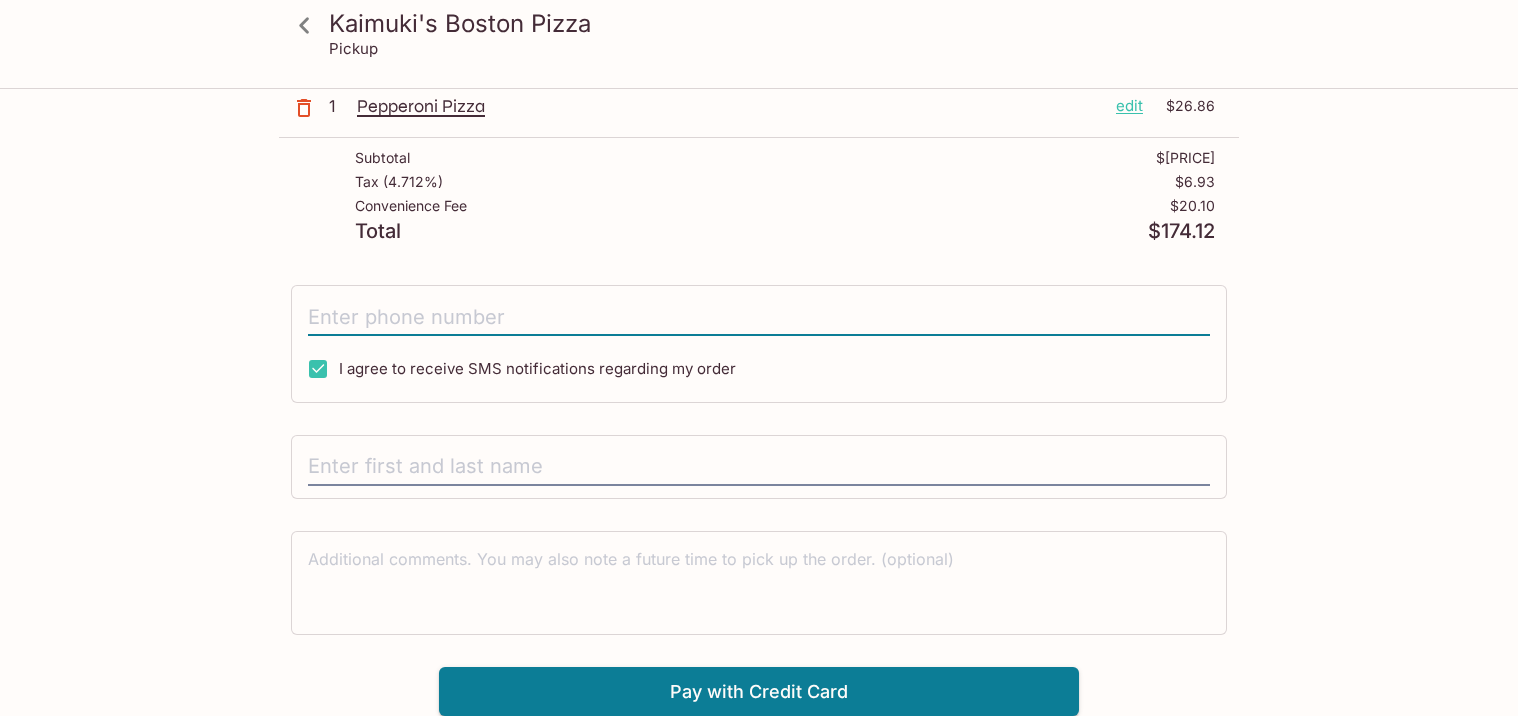 click at bounding box center (759, 317) 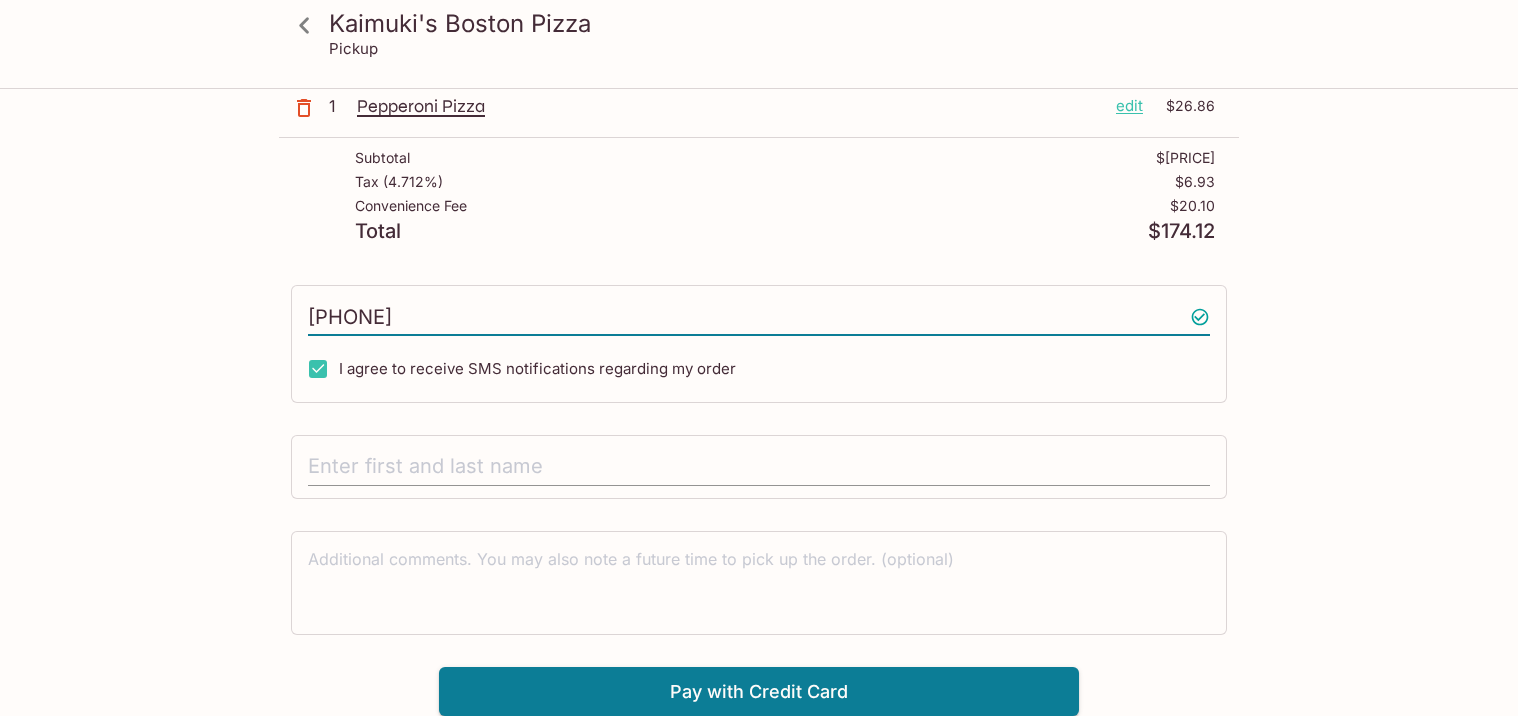 click at bounding box center (759, 467) 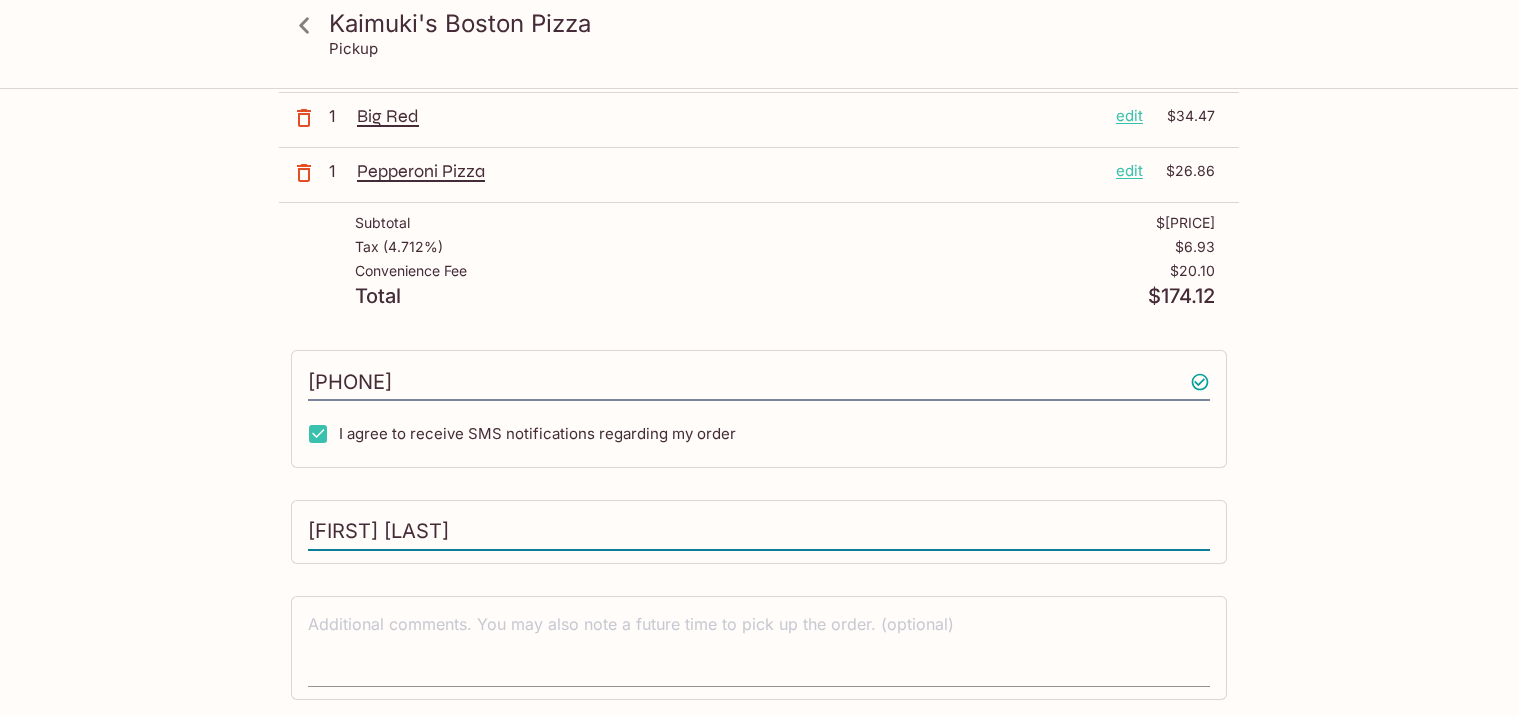 scroll, scrollTop: 534, scrollLeft: 0, axis: vertical 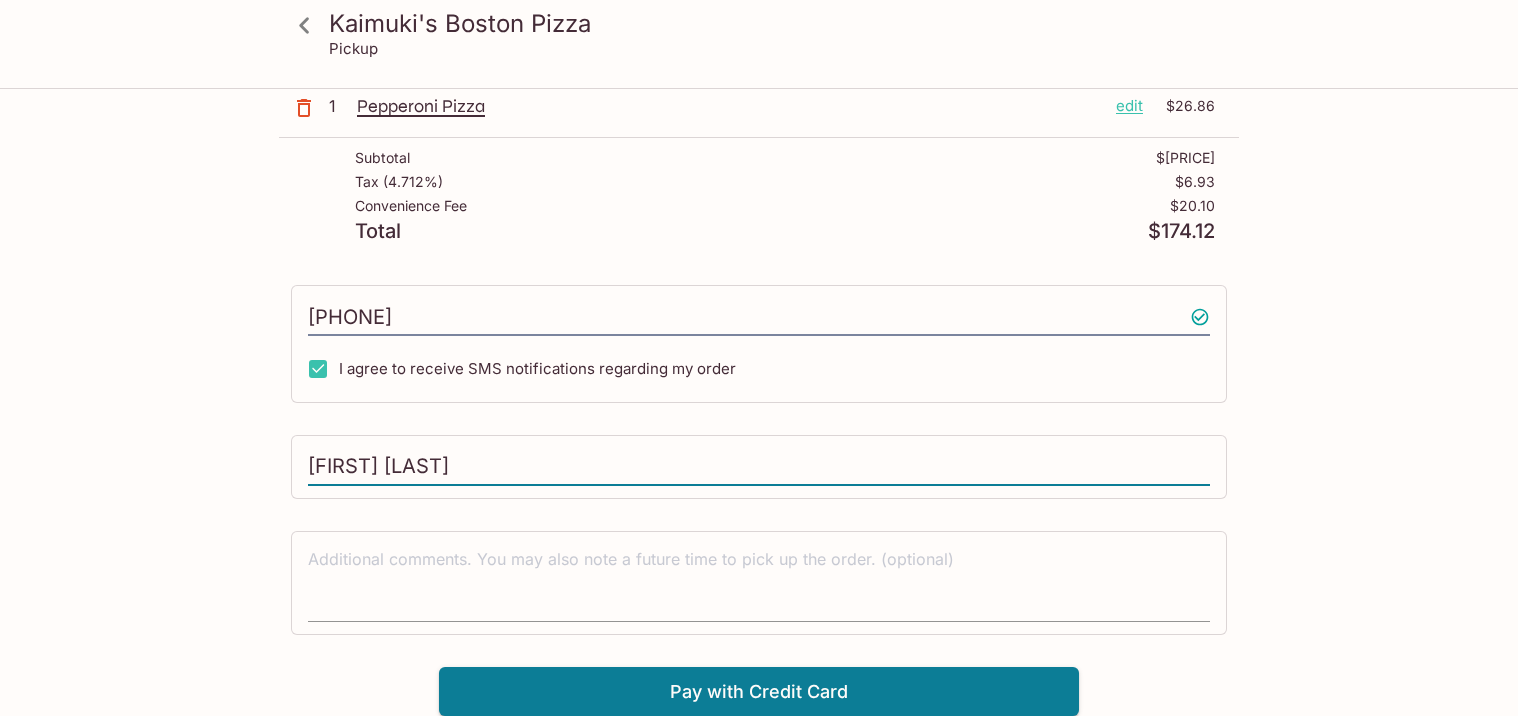 type on "[FIRST] [LAST]" 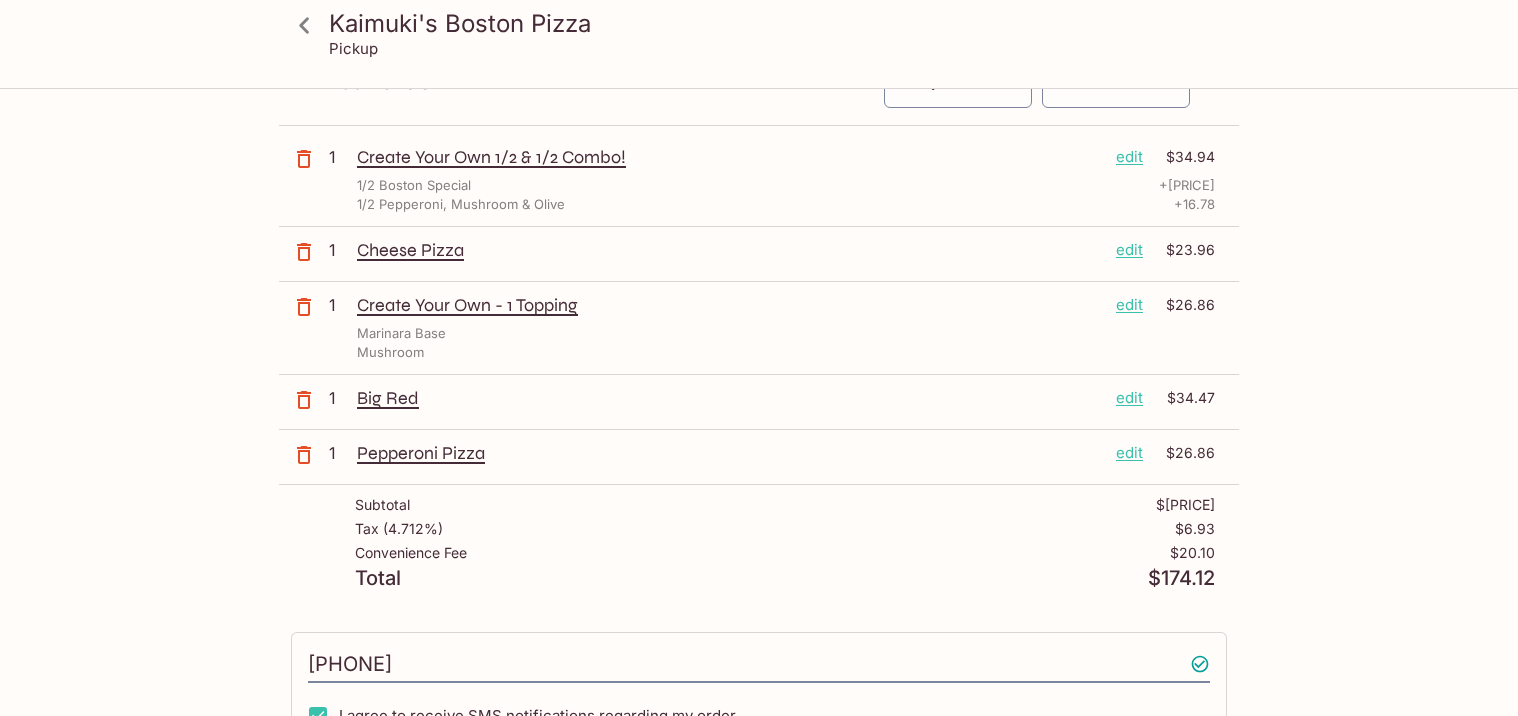 scroll, scrollTop: 191, scrollLeft: 0, axis: vertical 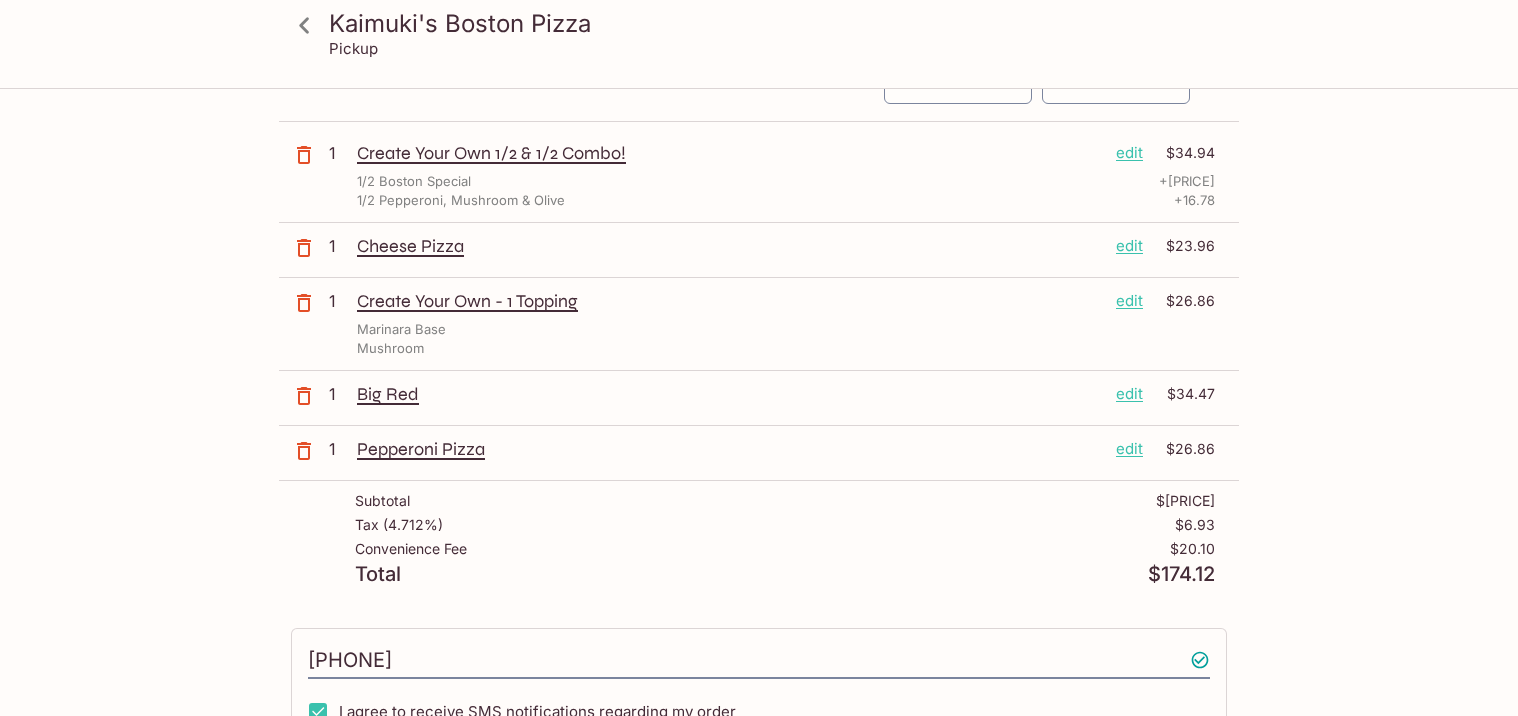 type on "Hi! Please cut into smaller slices if possible. For pickup today at [TIME]. Thank you!" 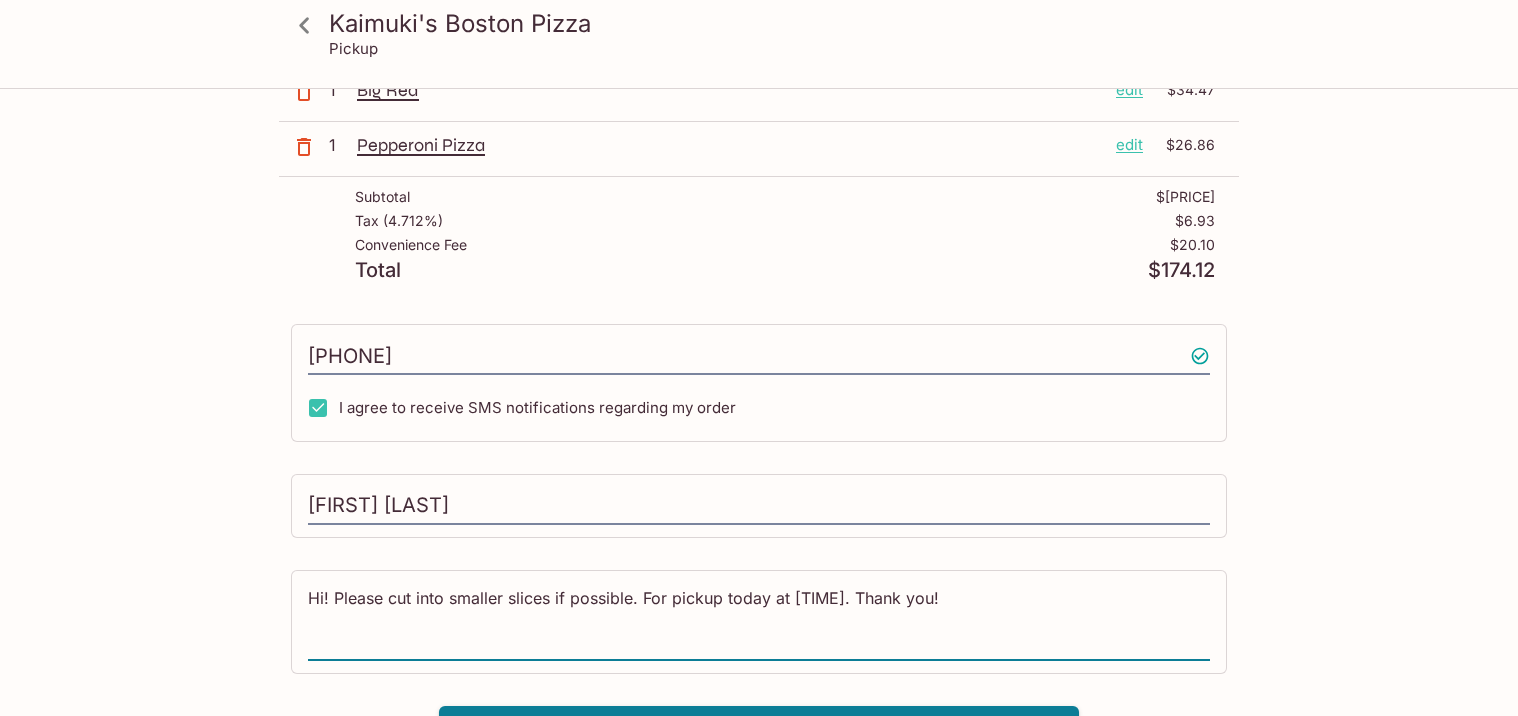scroll, scrollTop: 534, scrollLeft: 0, axis: vertical 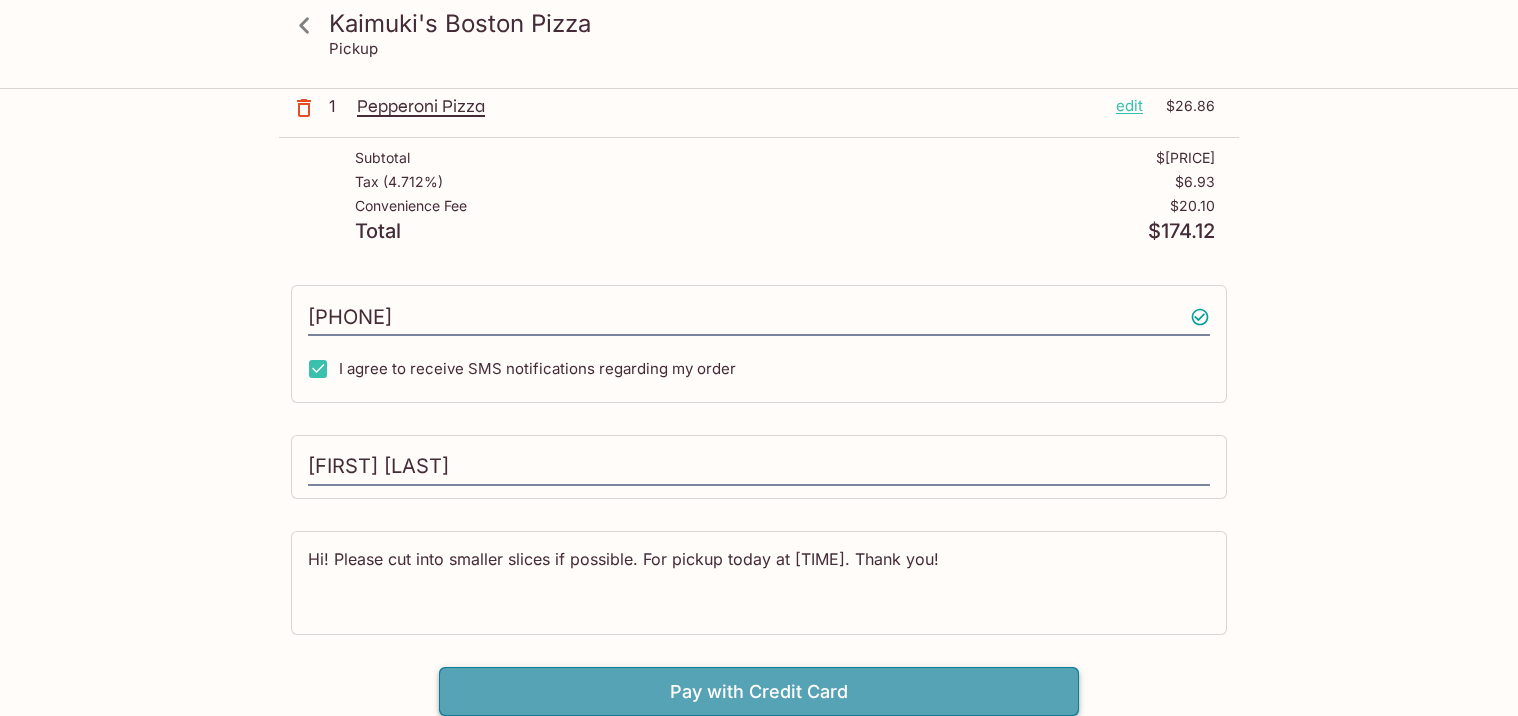 click on "Pay with Credit Card" at bounding box center (759, 692) 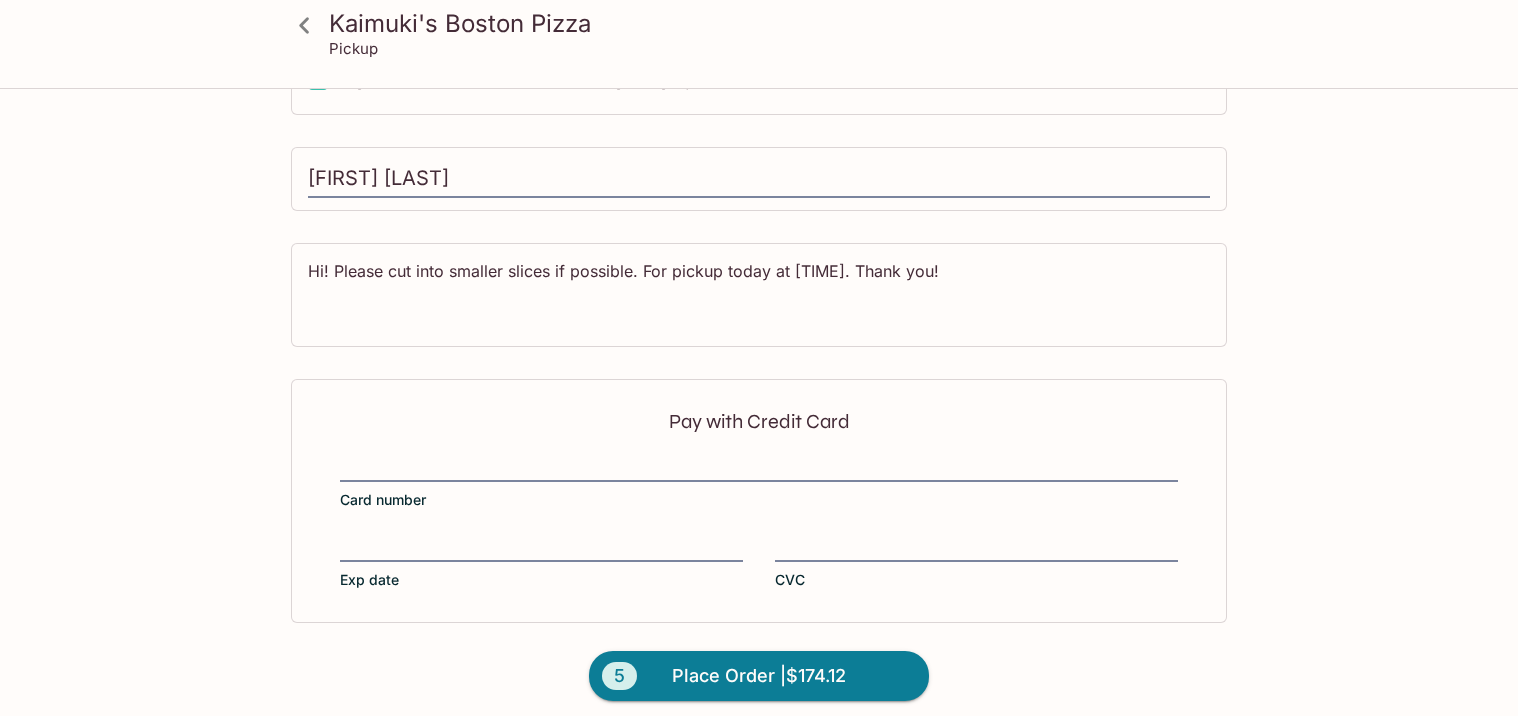 scroll, scrollTop: 834, scrollLeft: 0, axis: vertical 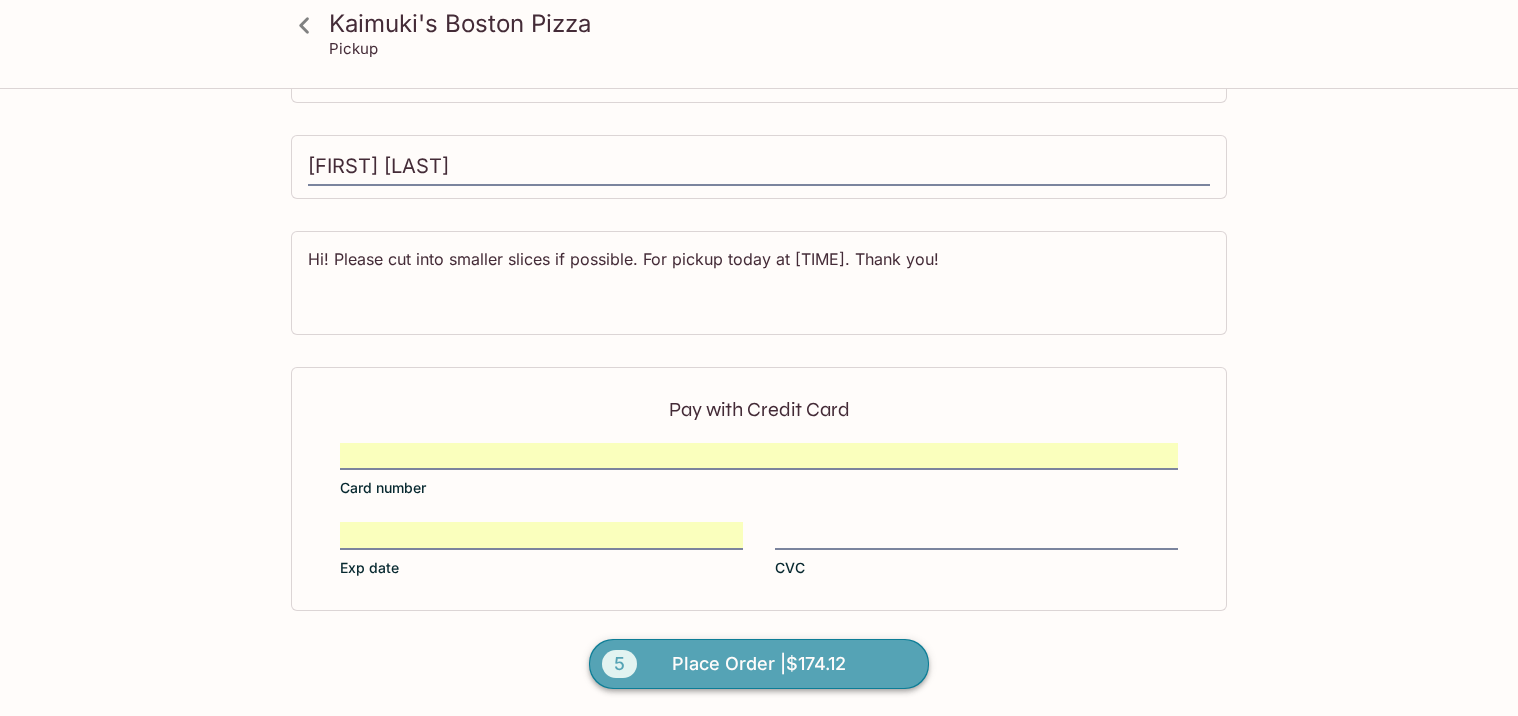 click on "Place Order |  $[PRICE]" at bounding box center [759, 664] 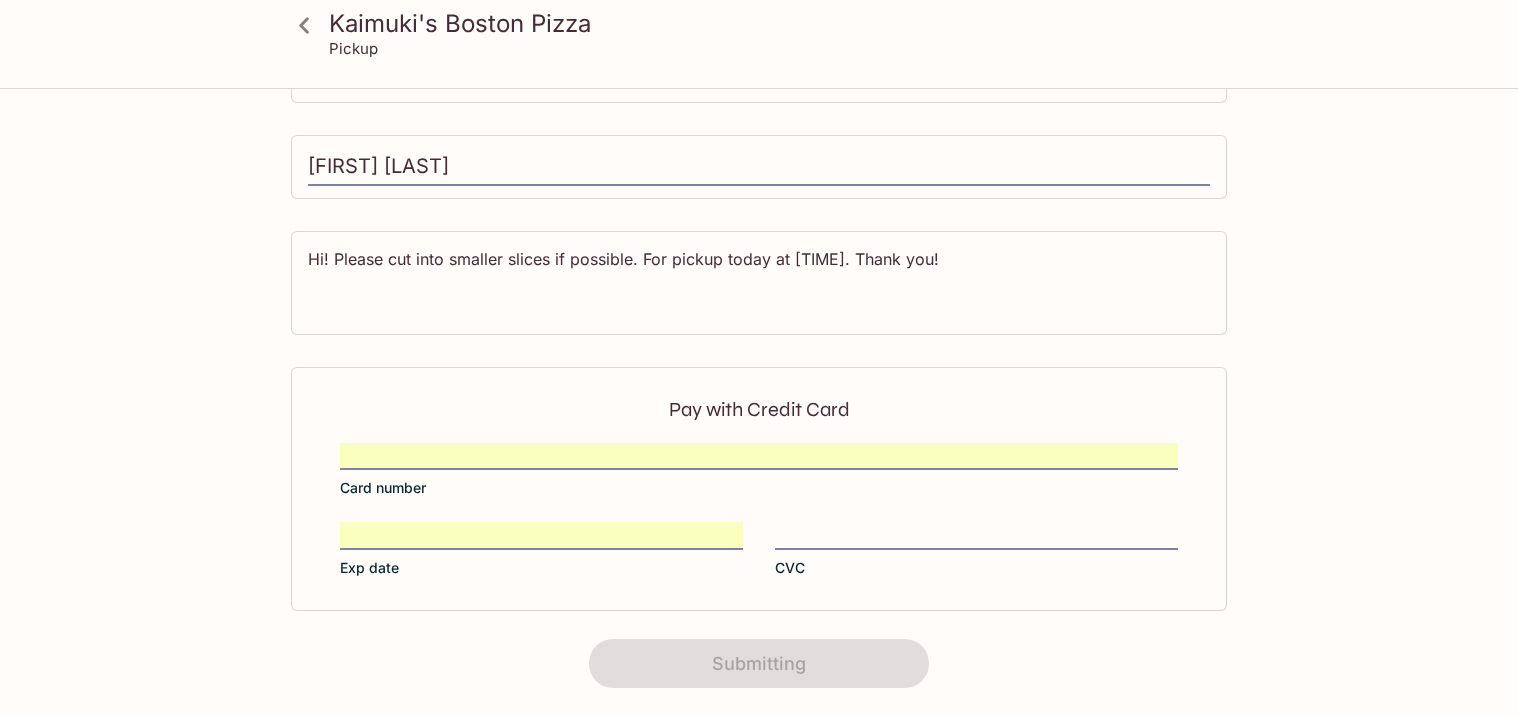 scroll, scrollTop: 387, scrollLeft: 0, axis: vertical 